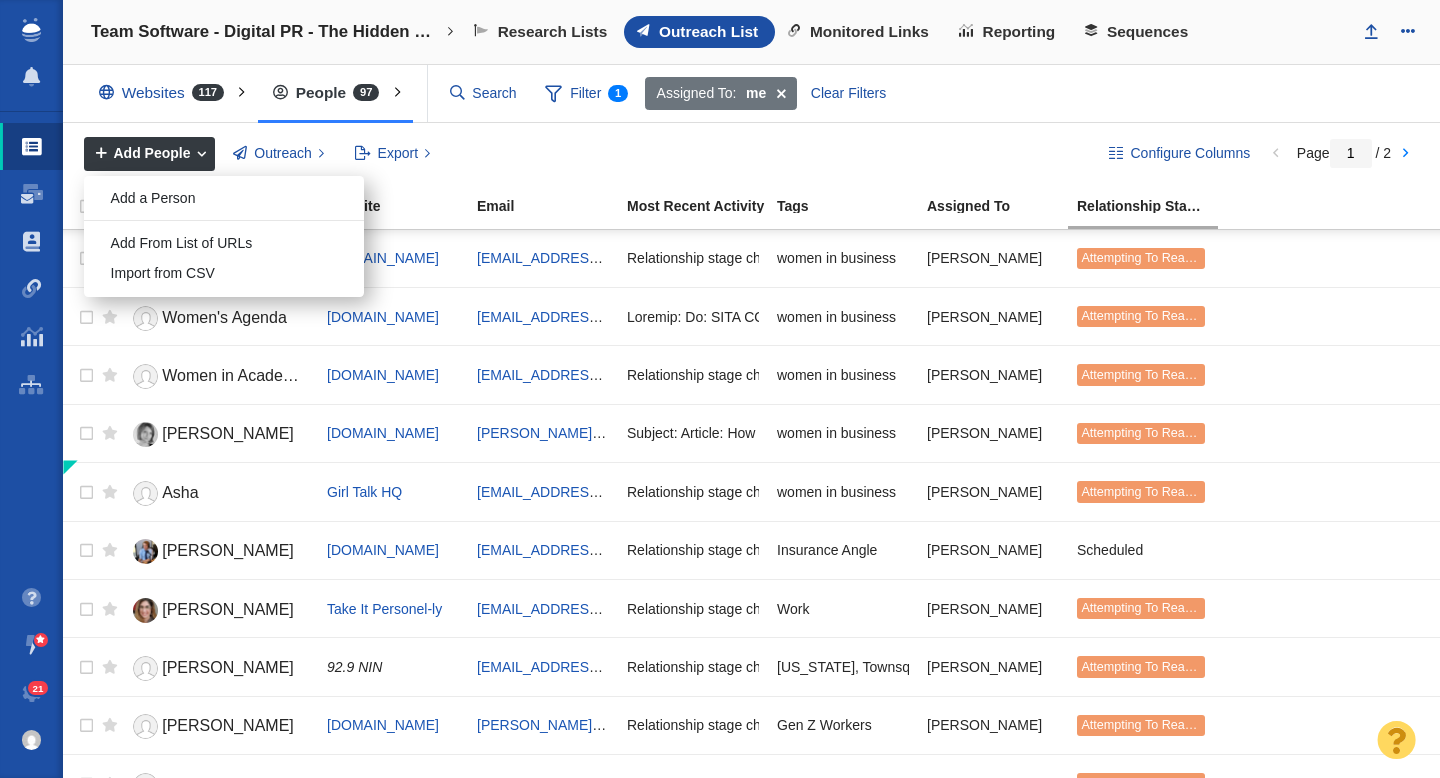 scroll, scrollTop: 0, scrollLeft: 0, axis: both 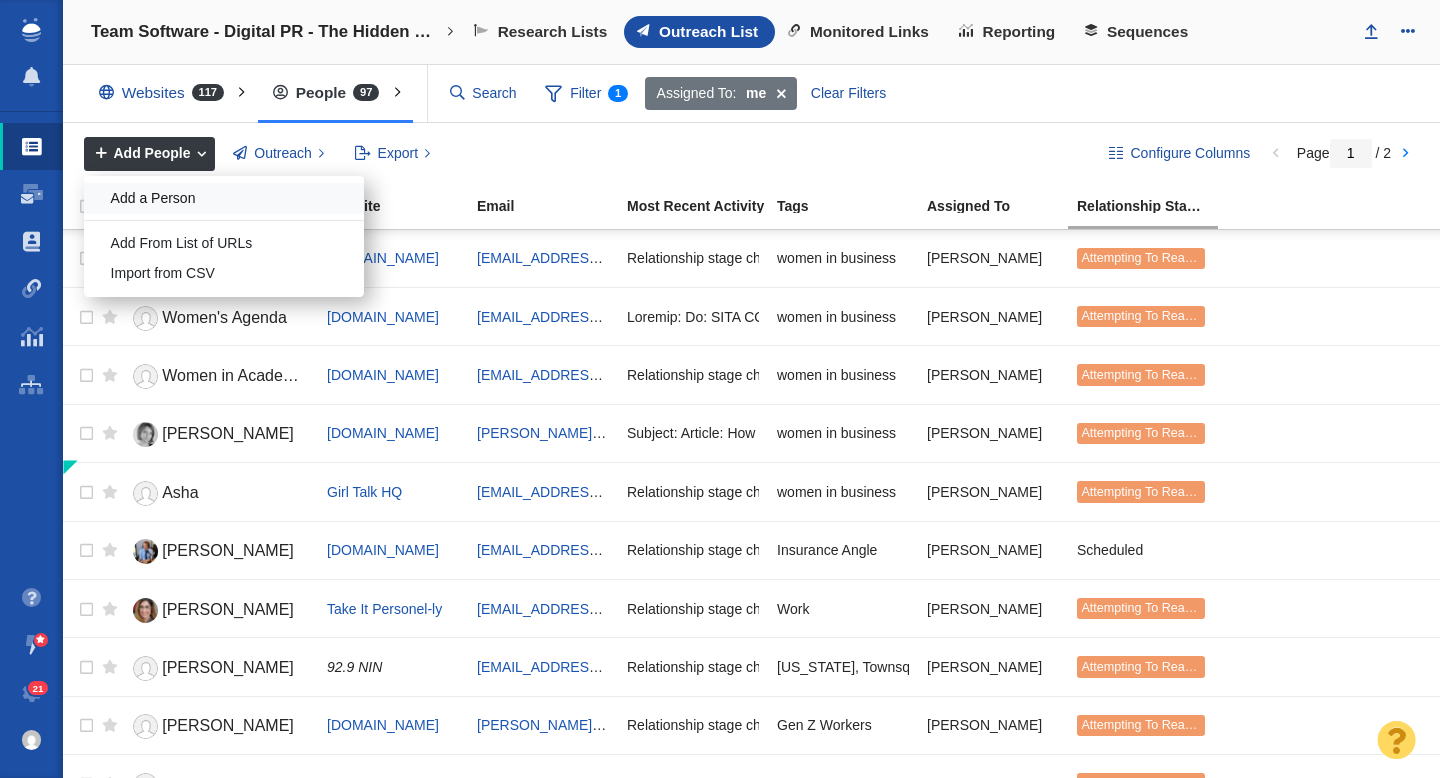 click on "Add a Person" at bounding box center (224, 198) 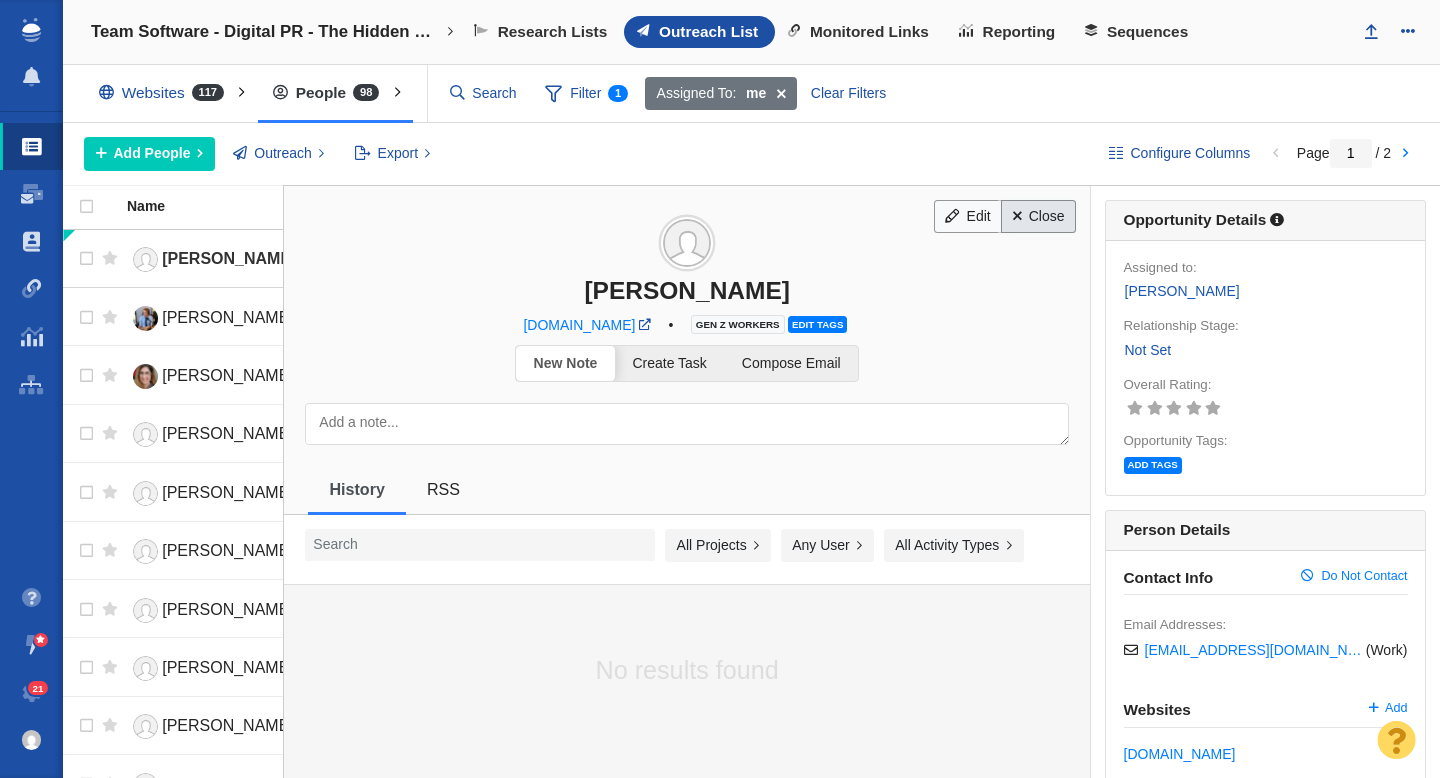 click on "Close" at bounding box center (1038, 217) 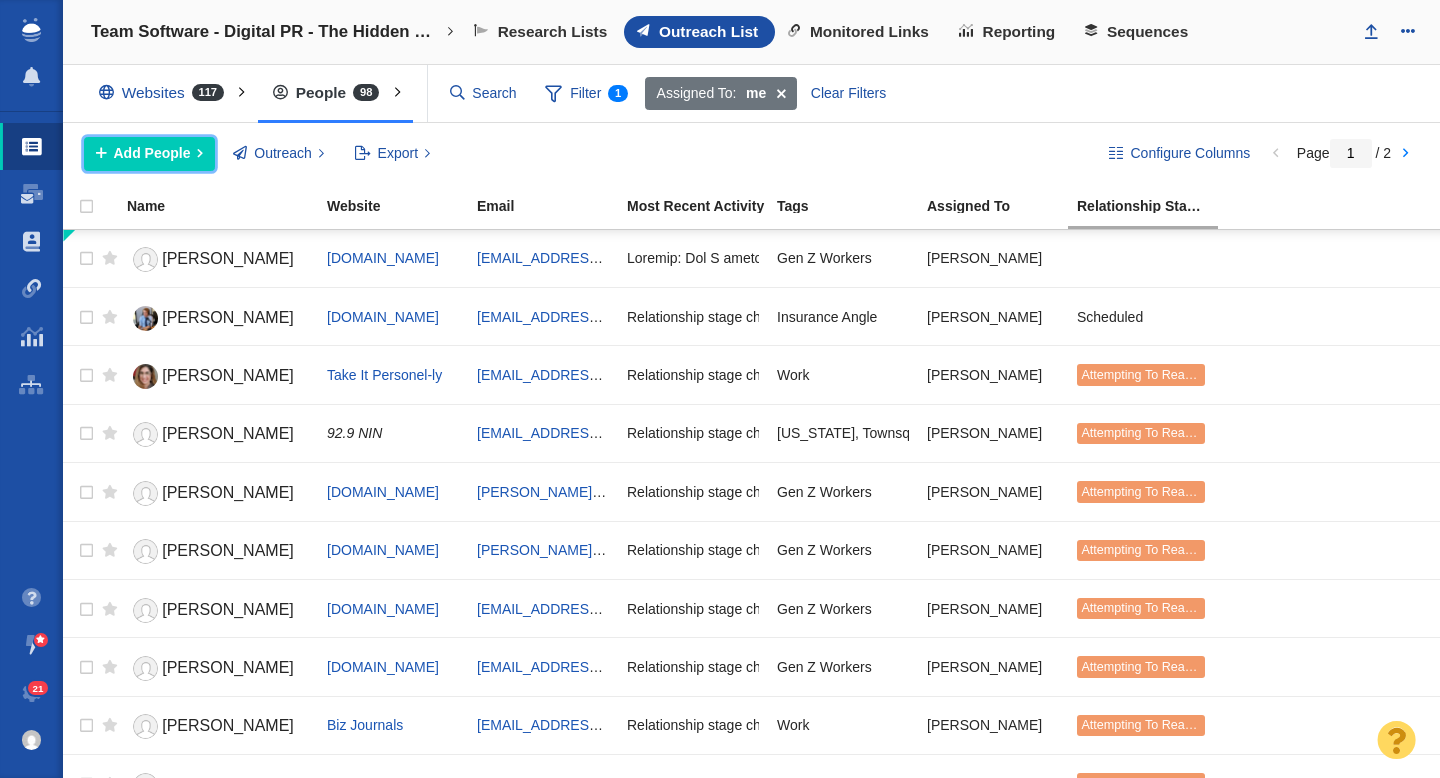 click on "Add People" at bounding box center [152, 153] 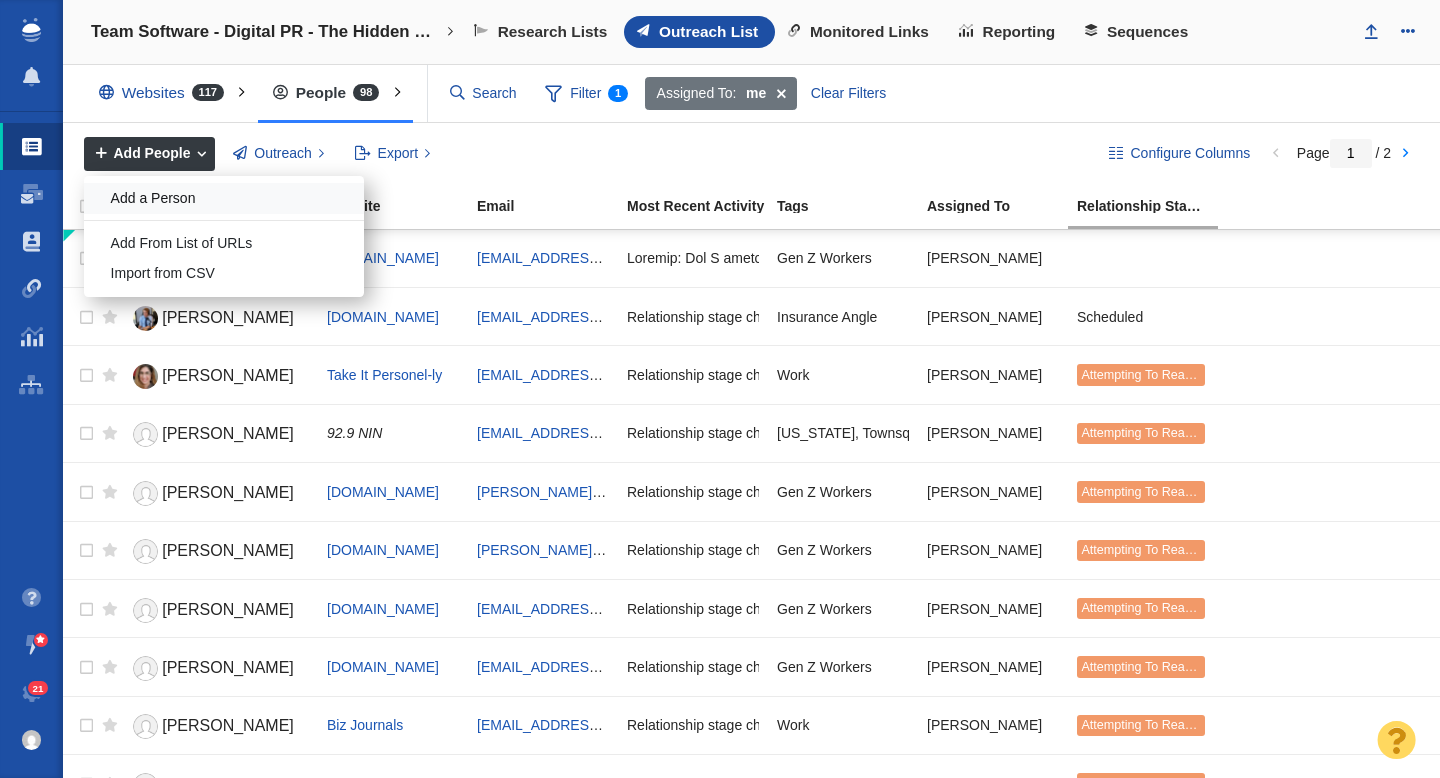 click on "Add a Person" at bounding box center [224, 198] 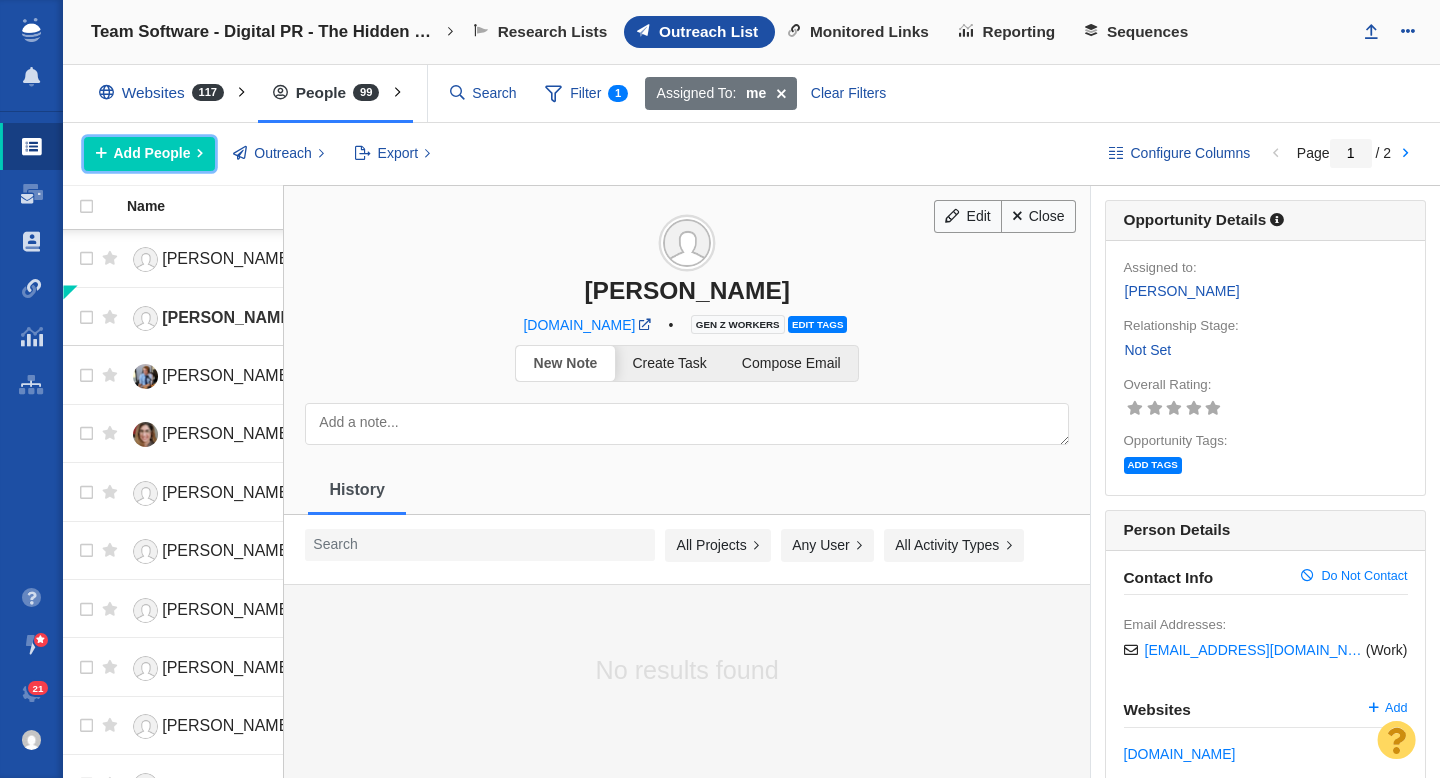 click on "Add People" at bounding box center [152, 153] 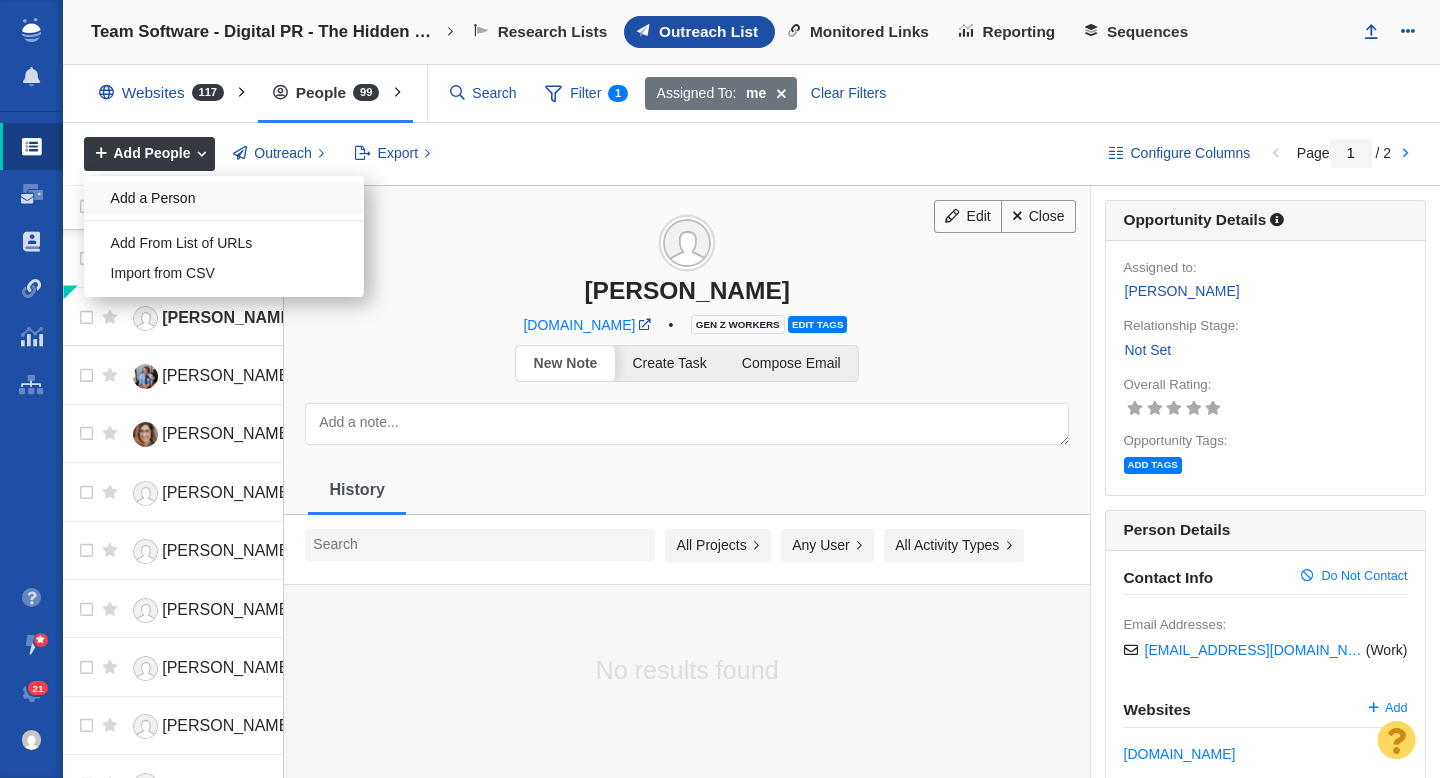 click on "Add a Person" at bounding box center [224, 198] 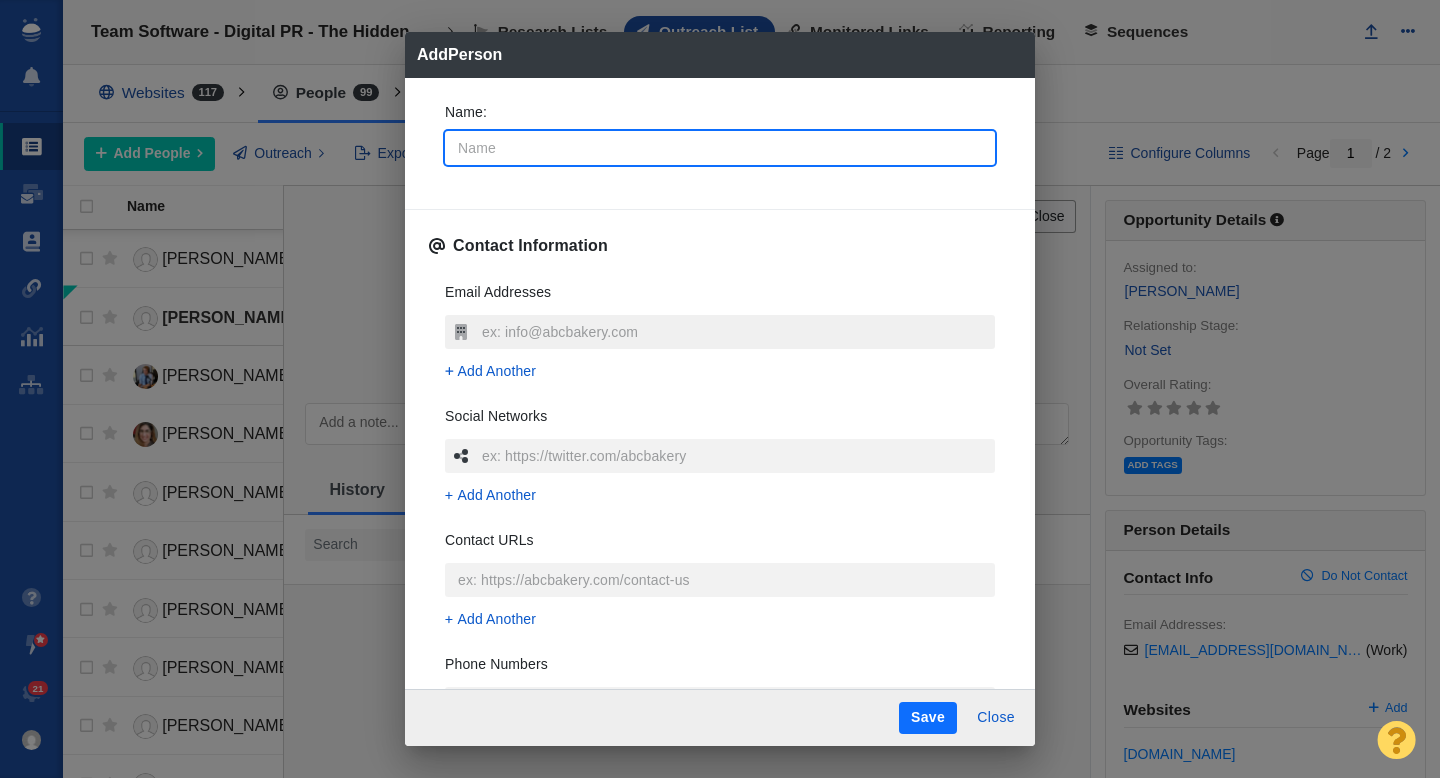click at bounding box center [736, 332] 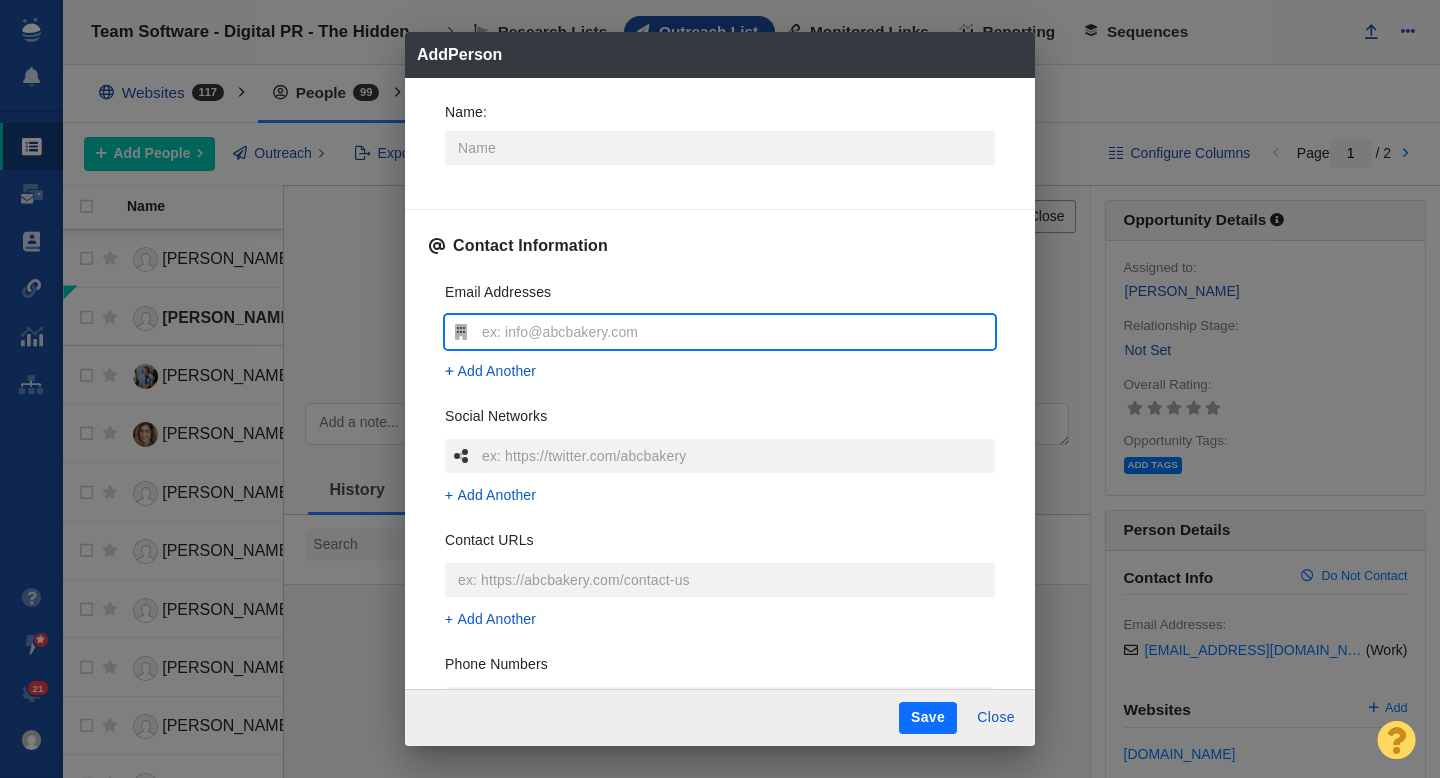 type on "x" 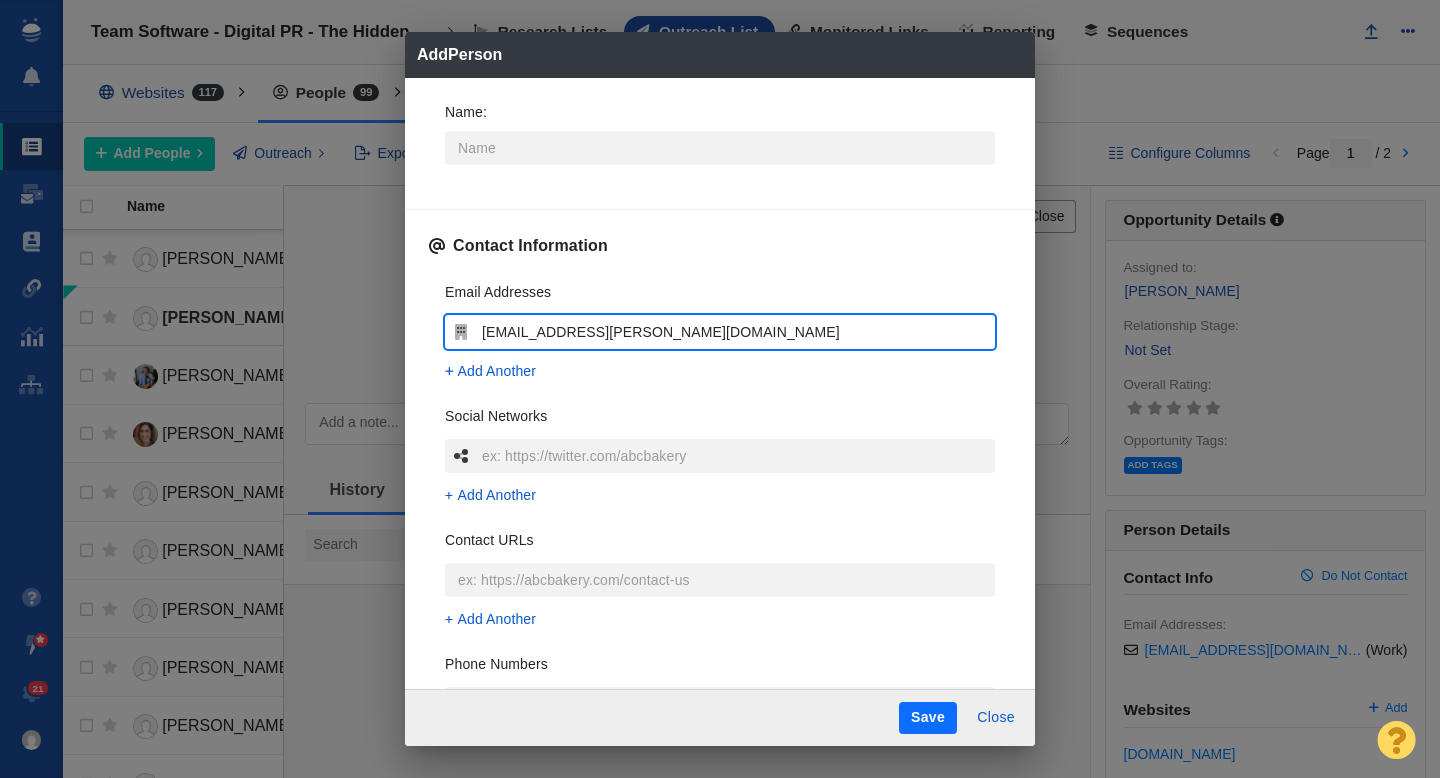 type on "x" 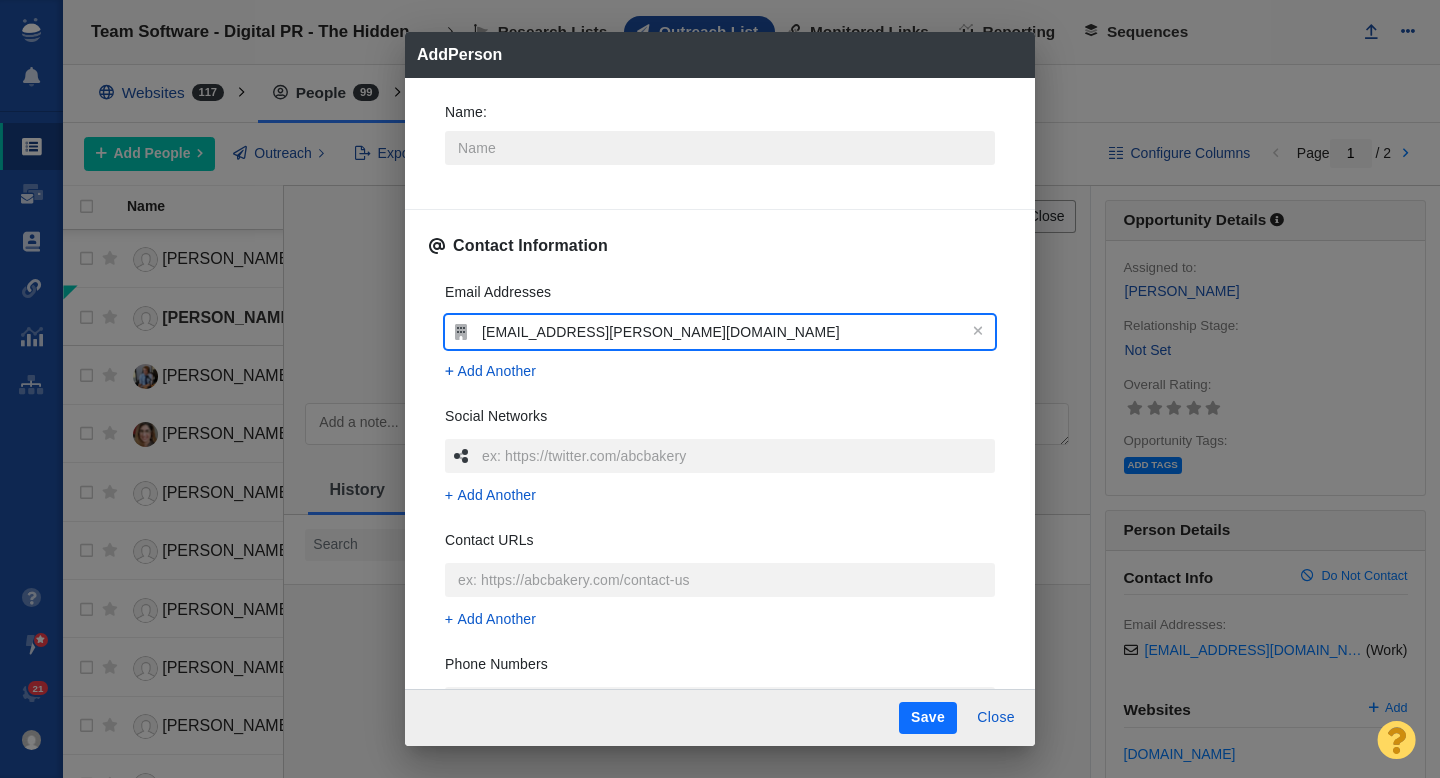 type on "[EMAIL_ADDRESS][PERSON_NAME][DOMAIN_NAME]" 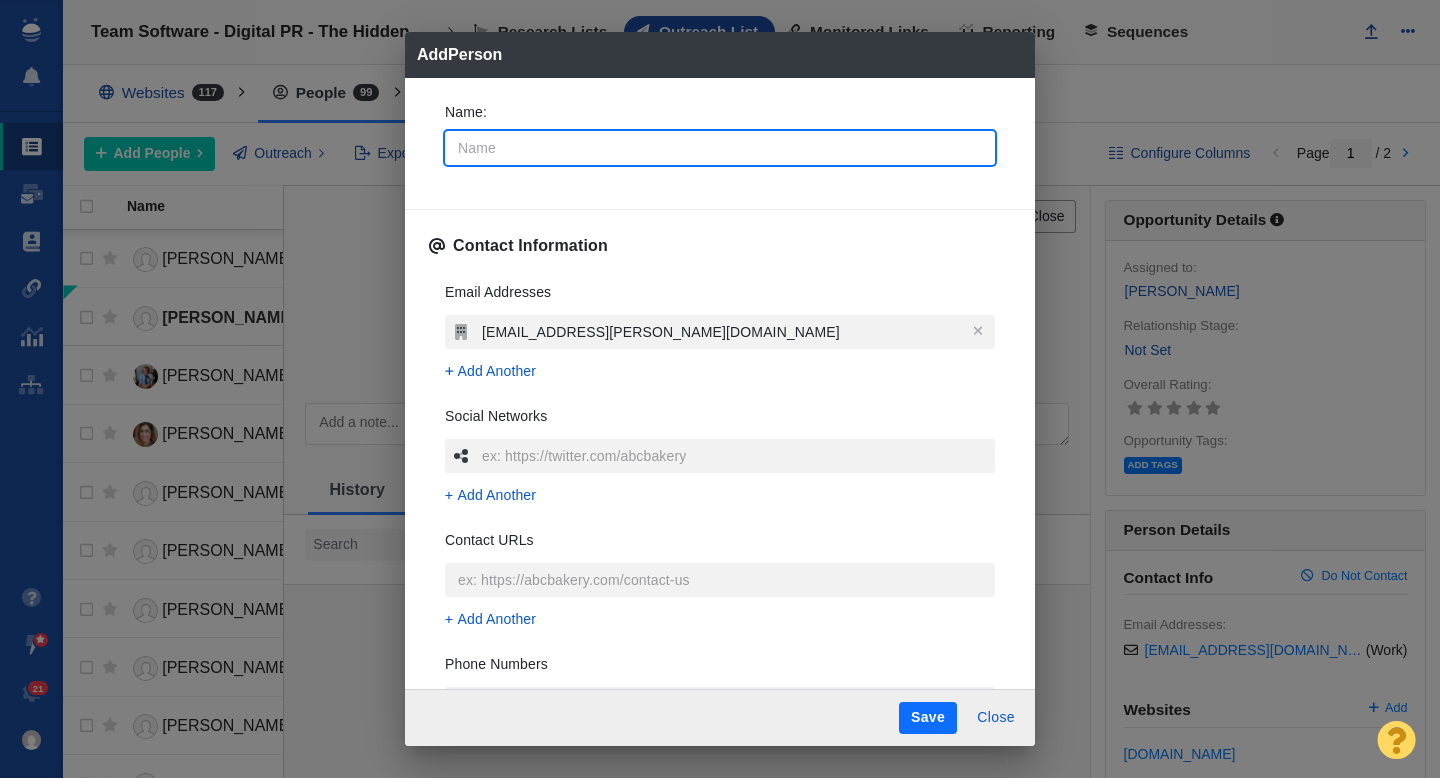 type on "F" 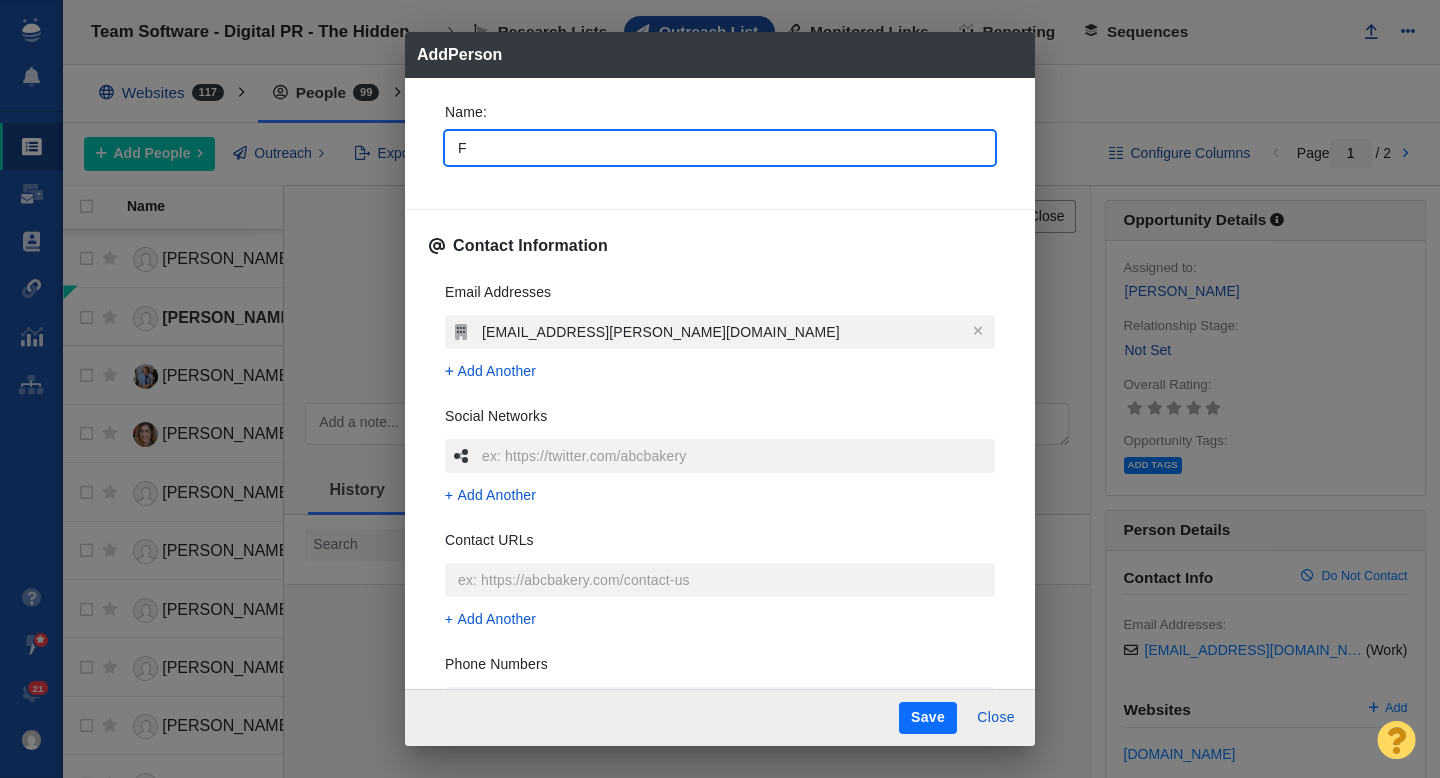 type on "Fr" 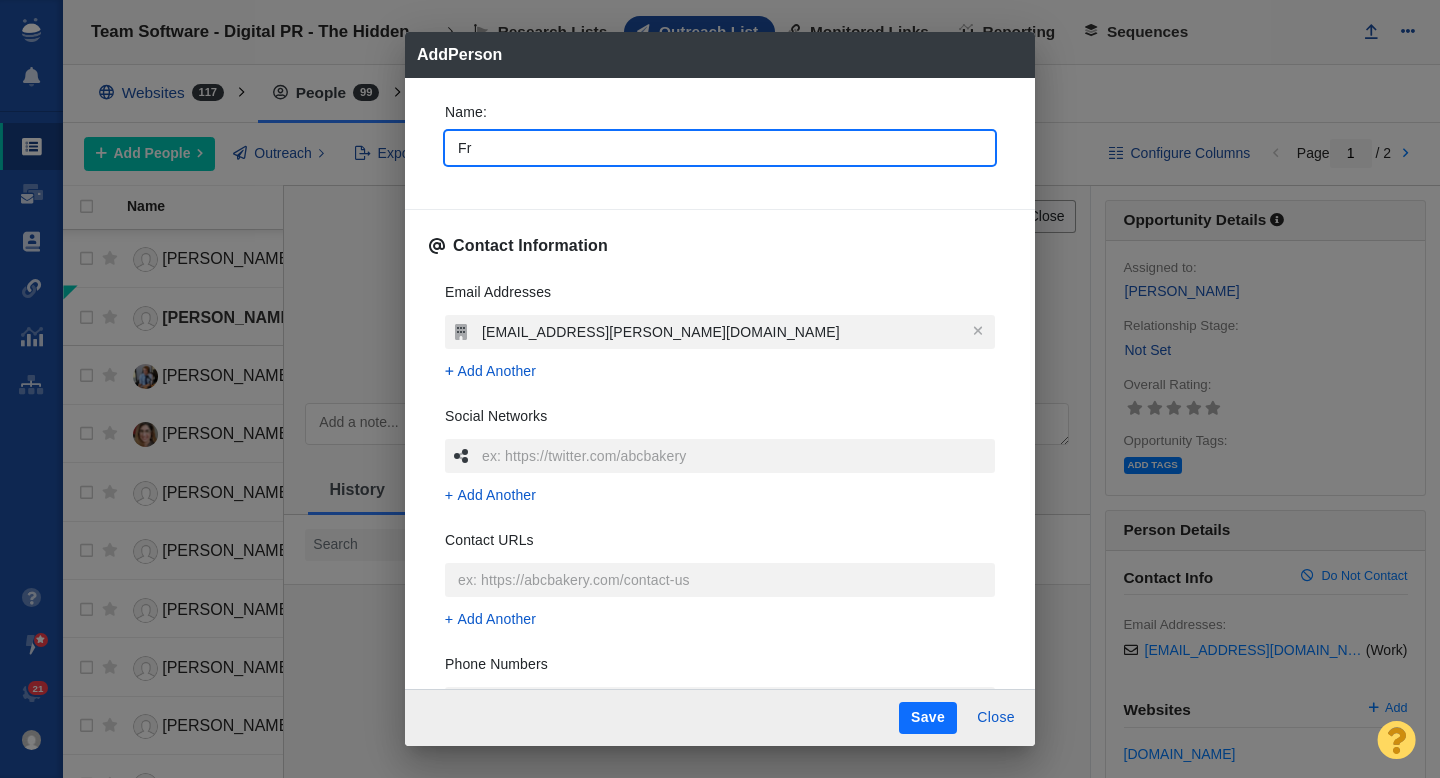 type on "Fre" 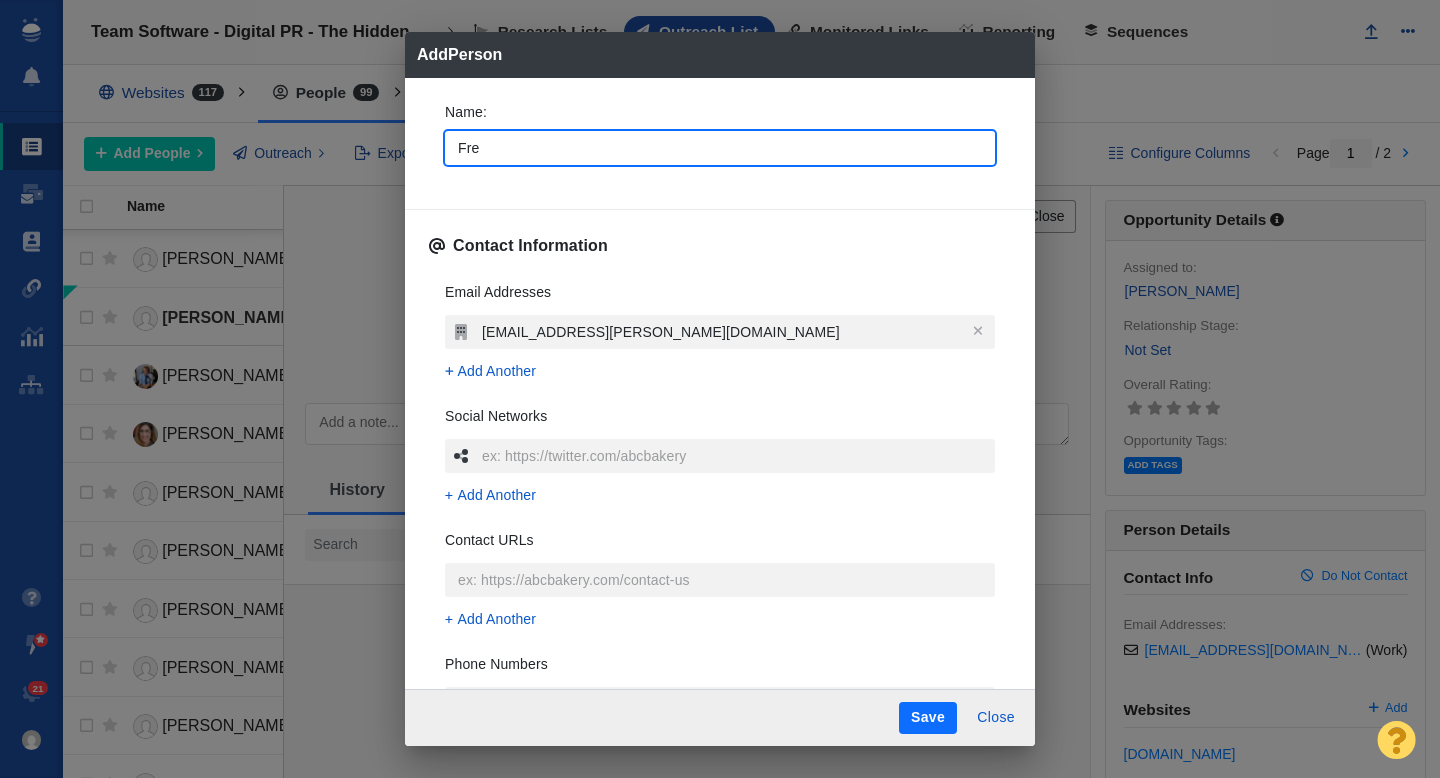 type on "Fres" 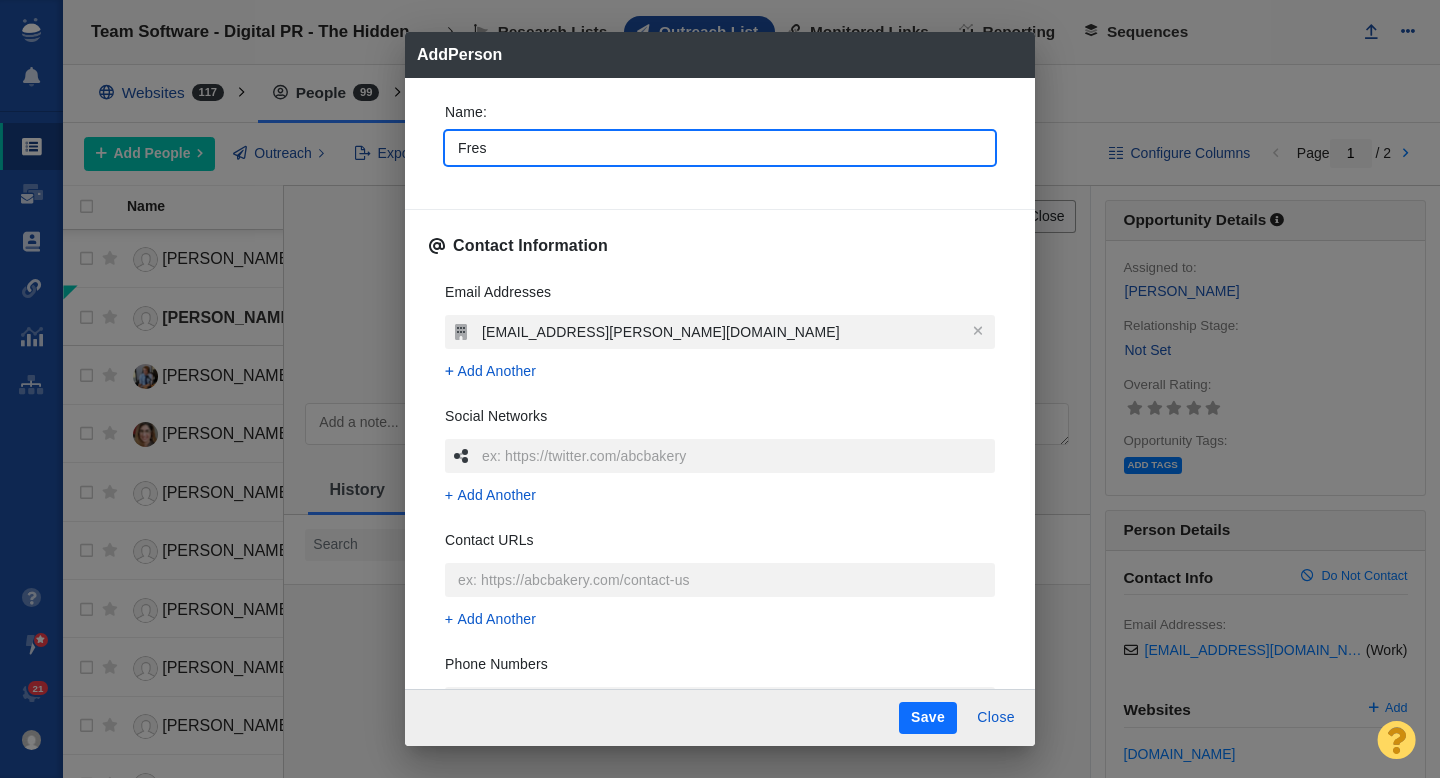 type on "Fresc" 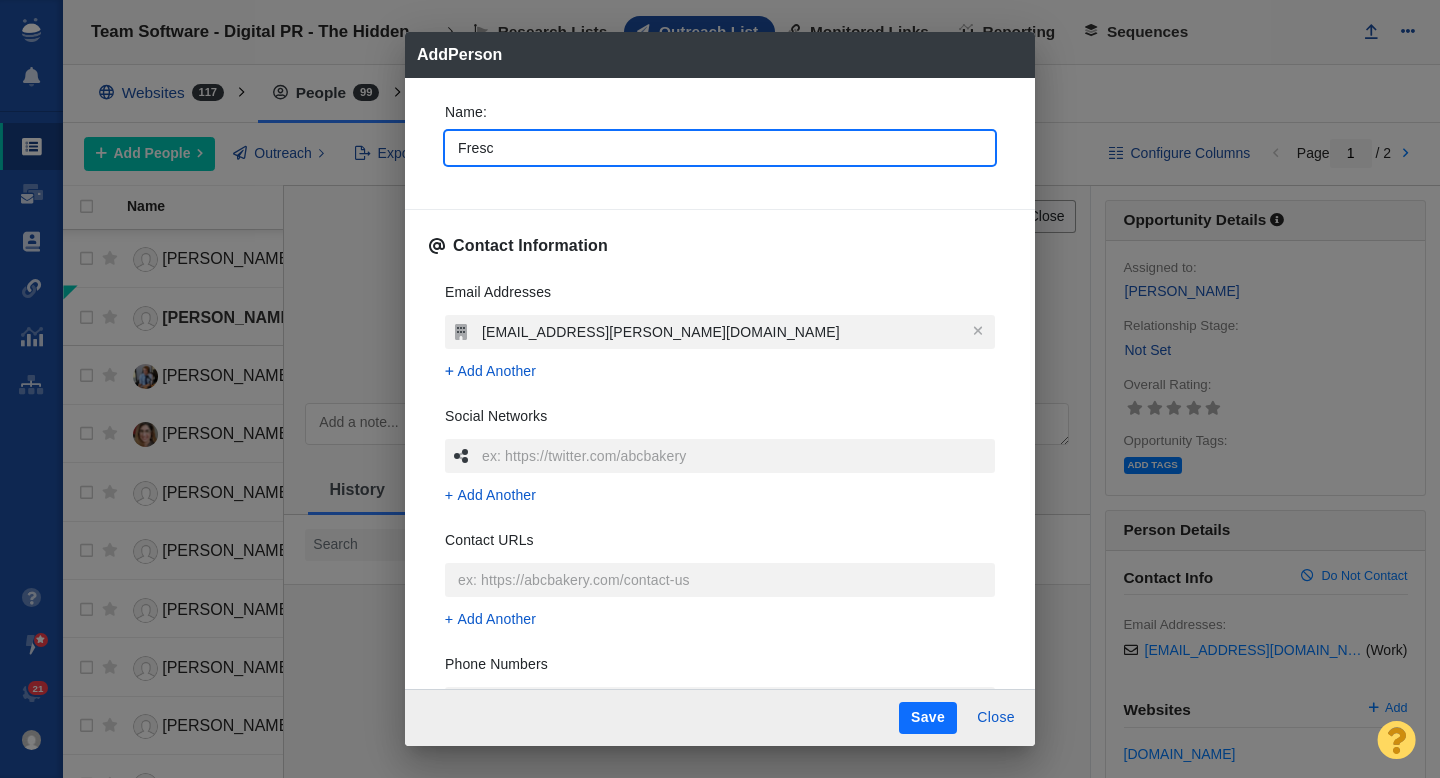 type on "[PERSON_NAME]" 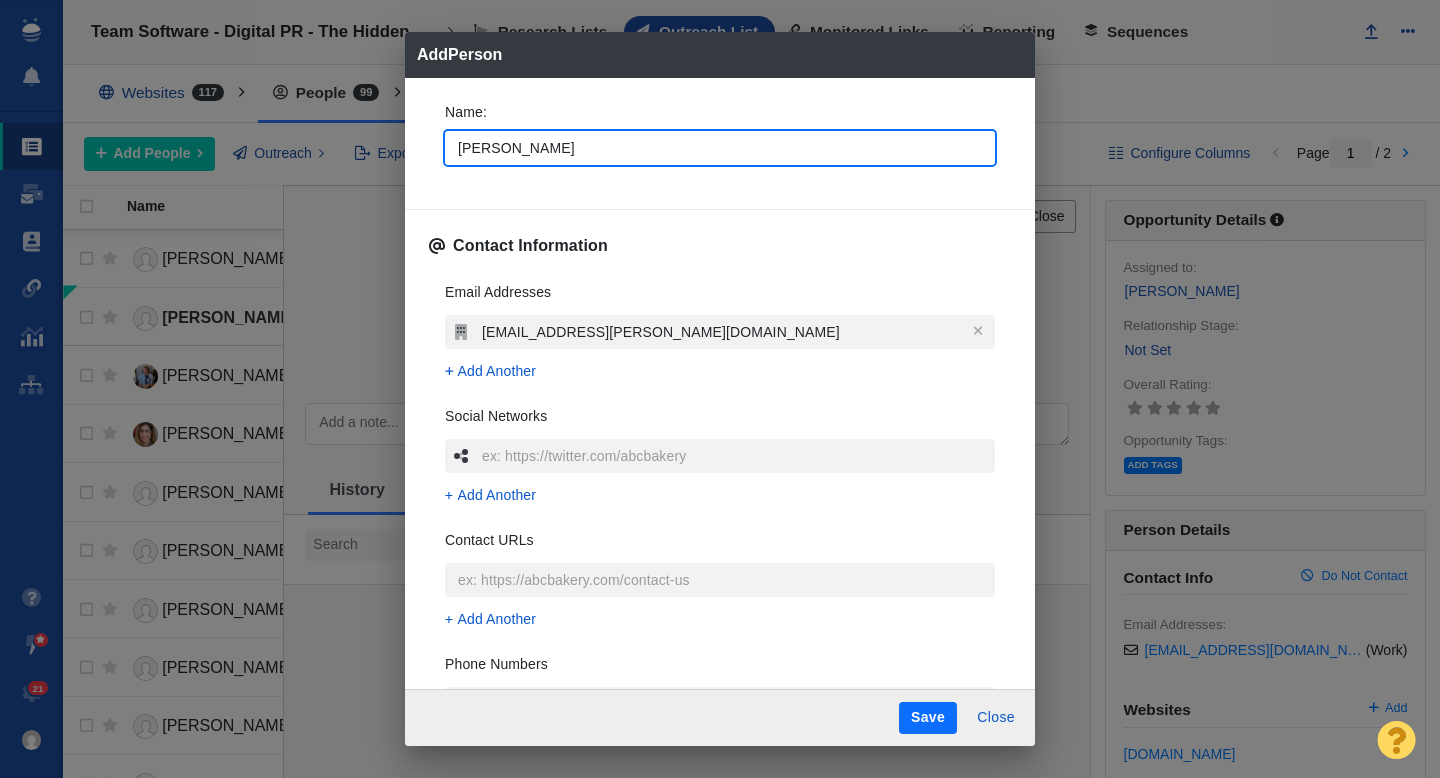 type on "[PERSON_NAME]" 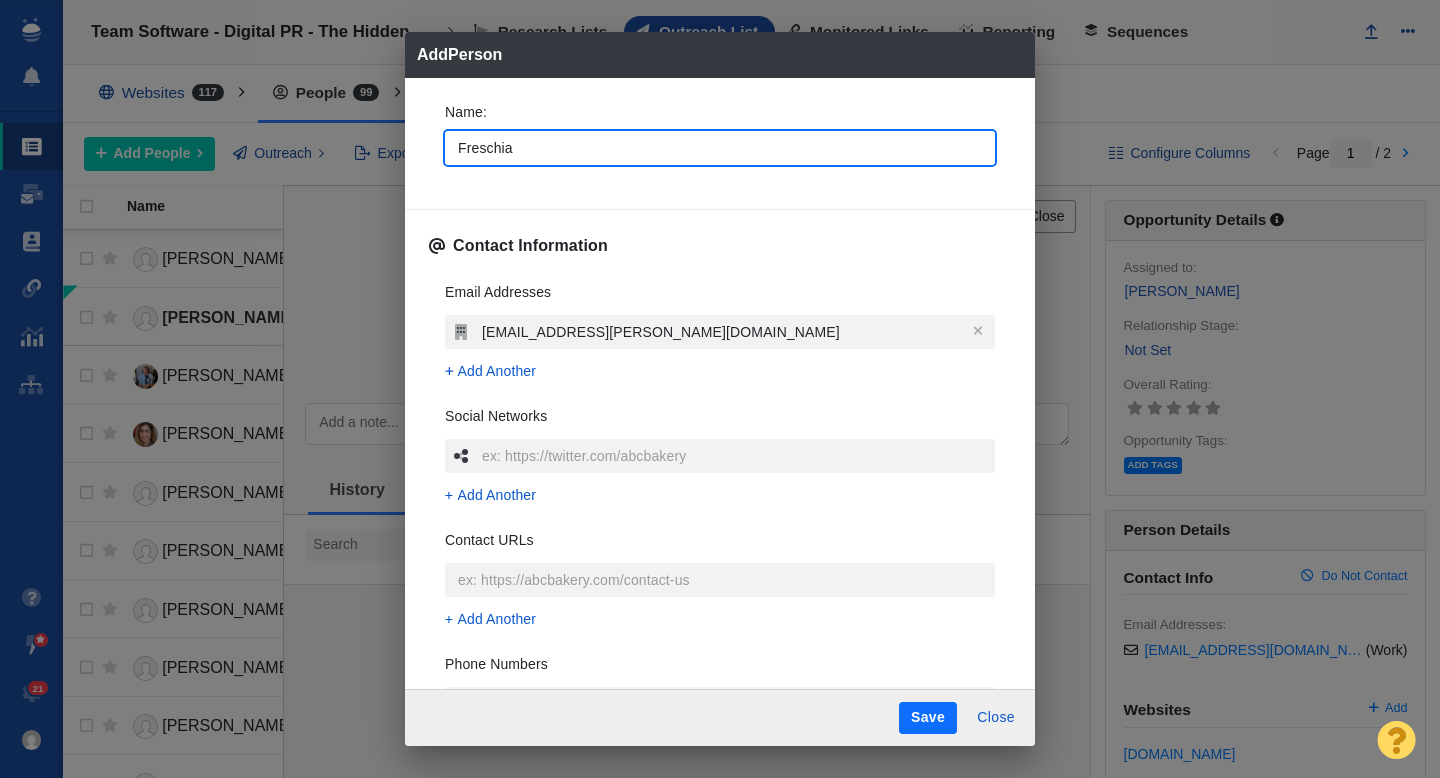 type on "Freschia" 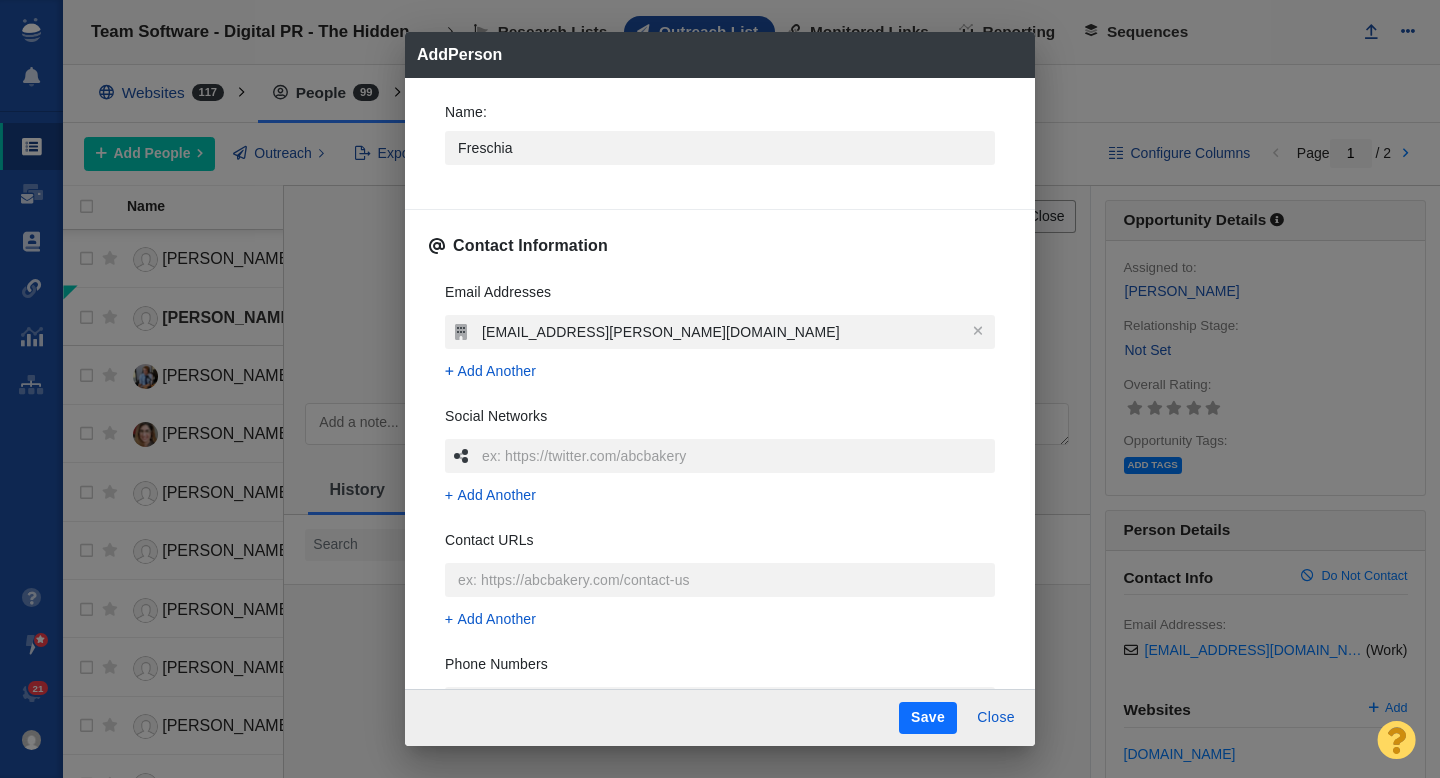 click on "Name : [PERSON_NAME]" at bounding box center [720, 156] 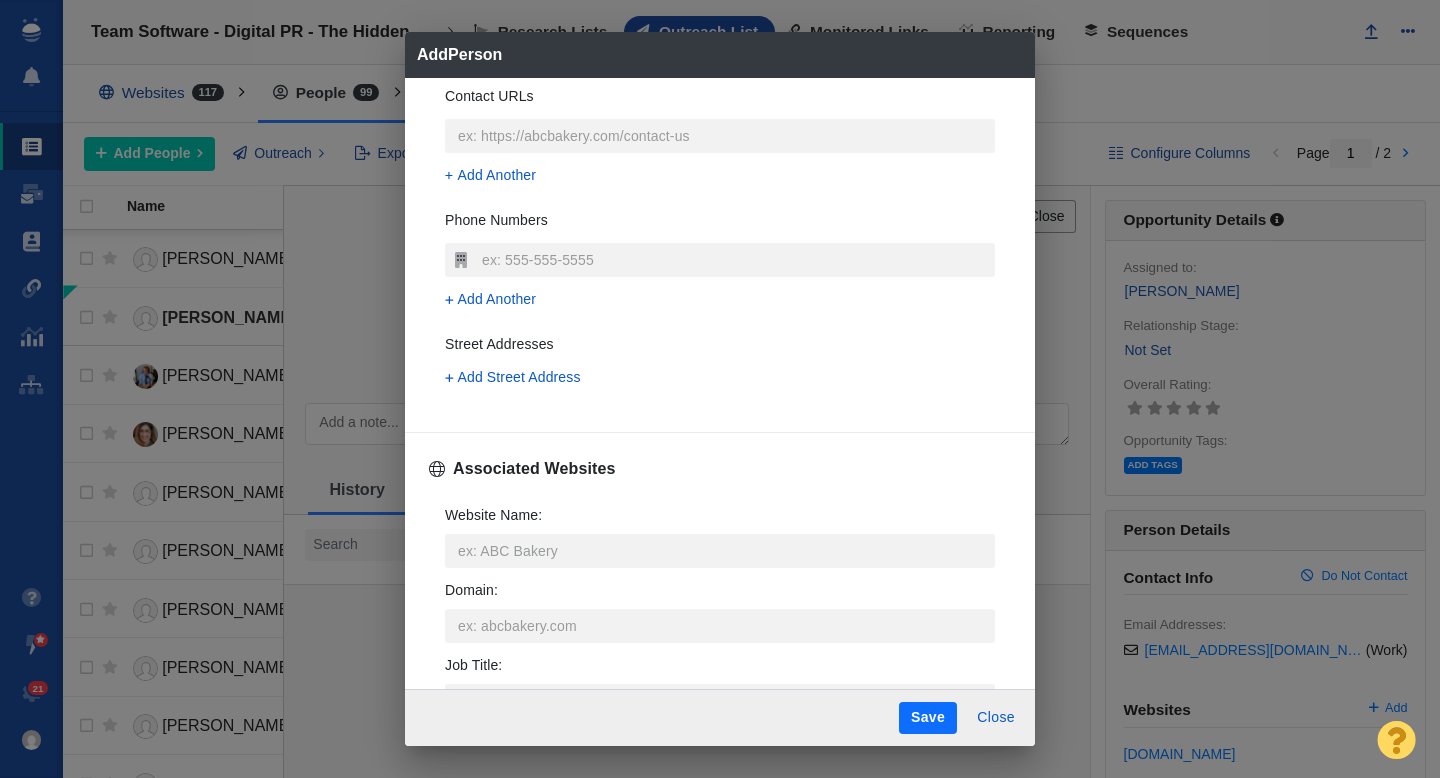 scroll, scrollTop: 462, scrollLeft: 0, axis: vertical 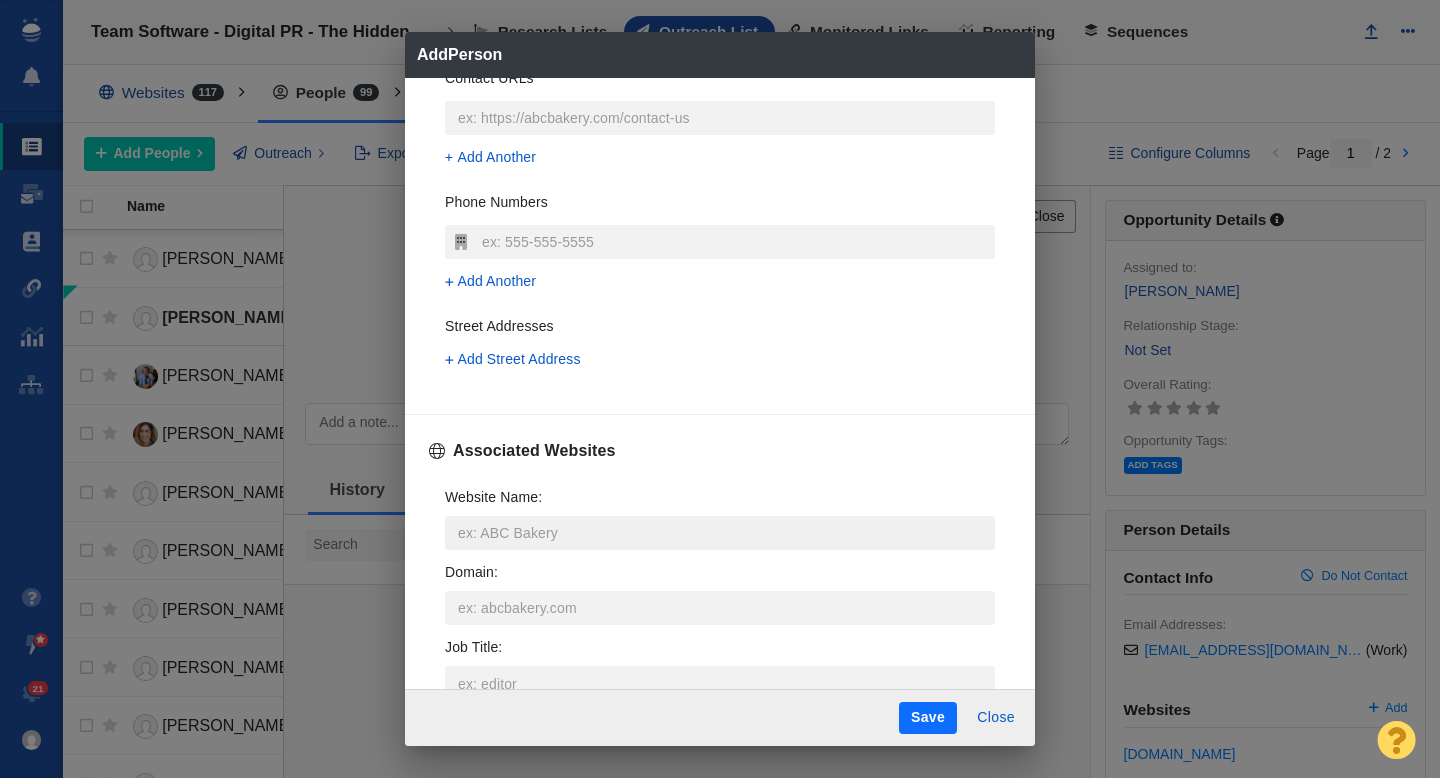 click on "Website Name :" at bounding box center (720, 533) 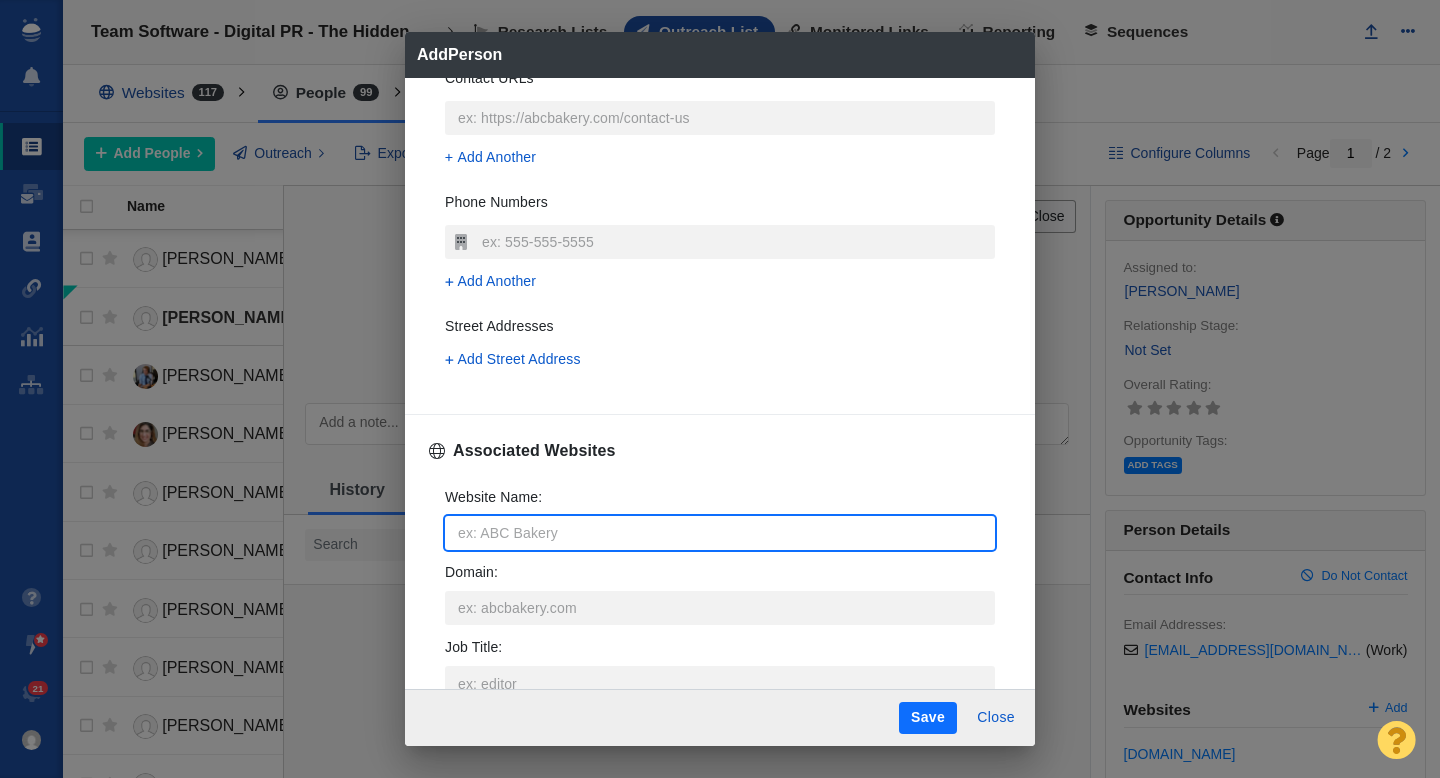 type on "b" 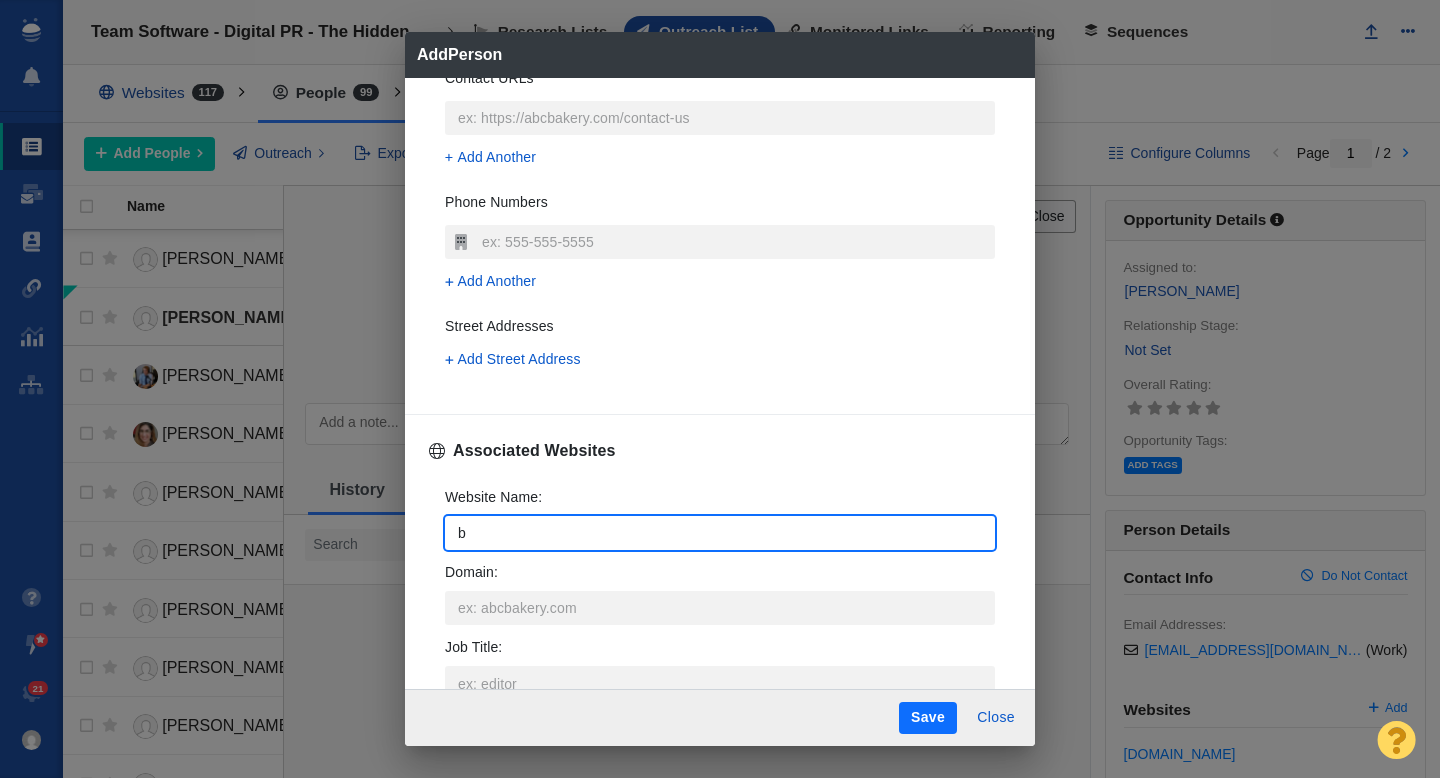 type on "be" 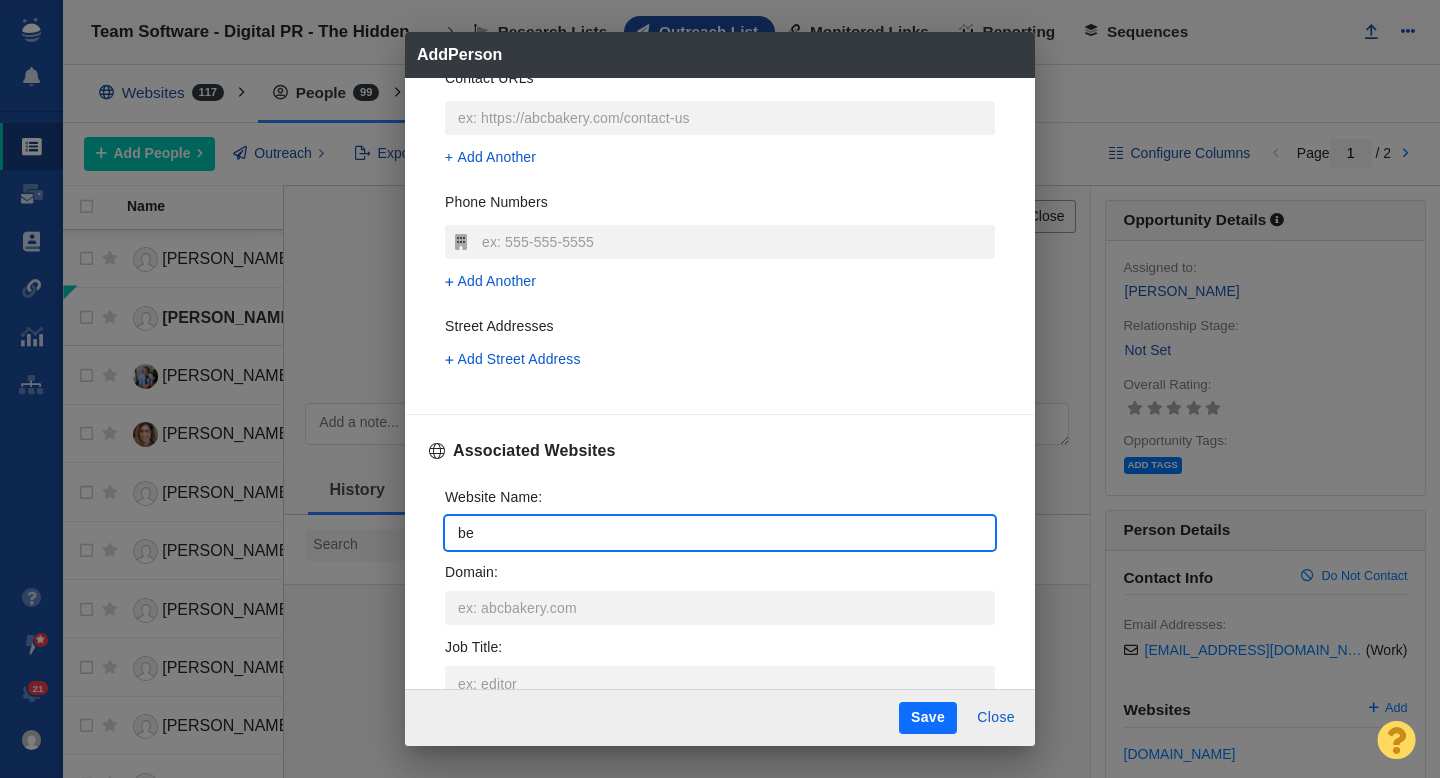 type on "ben" 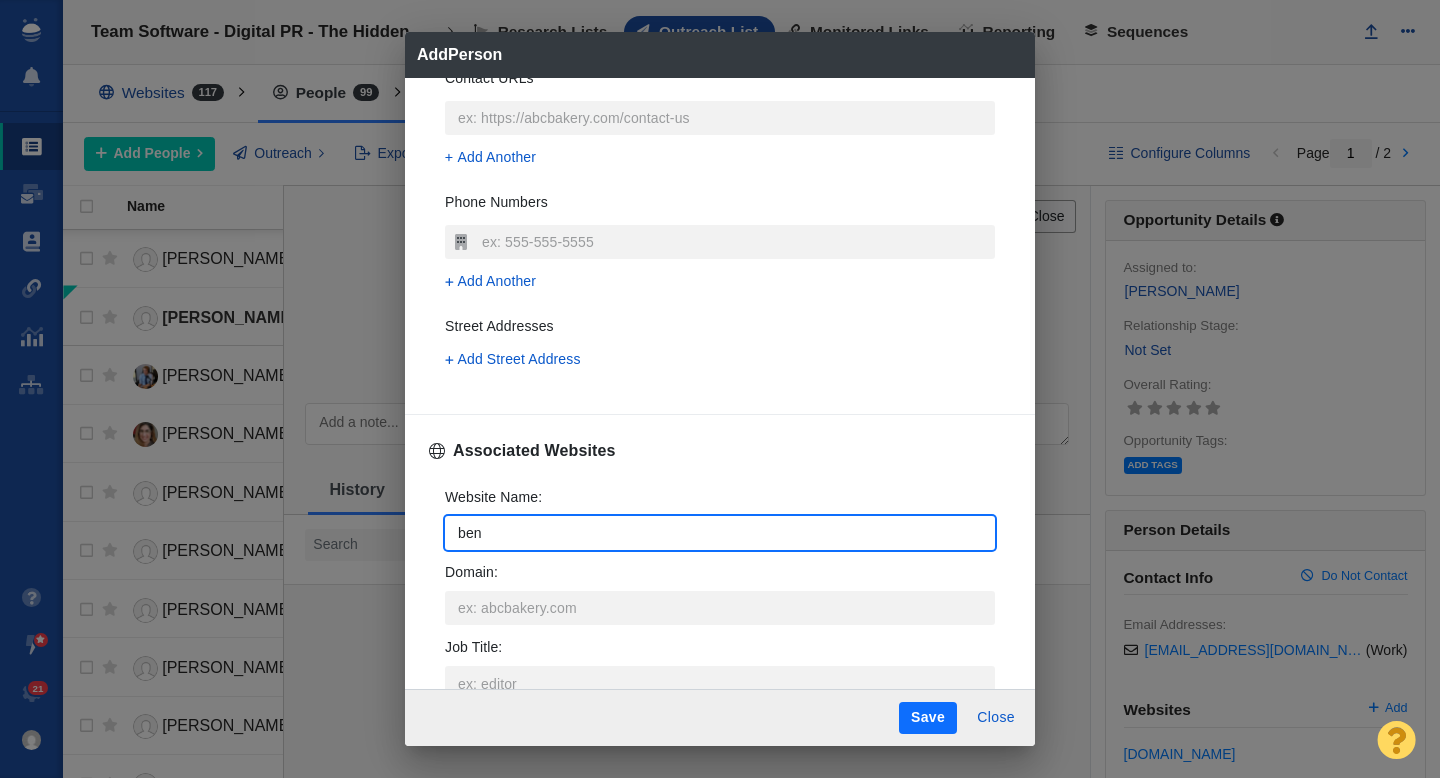 type on "bene" 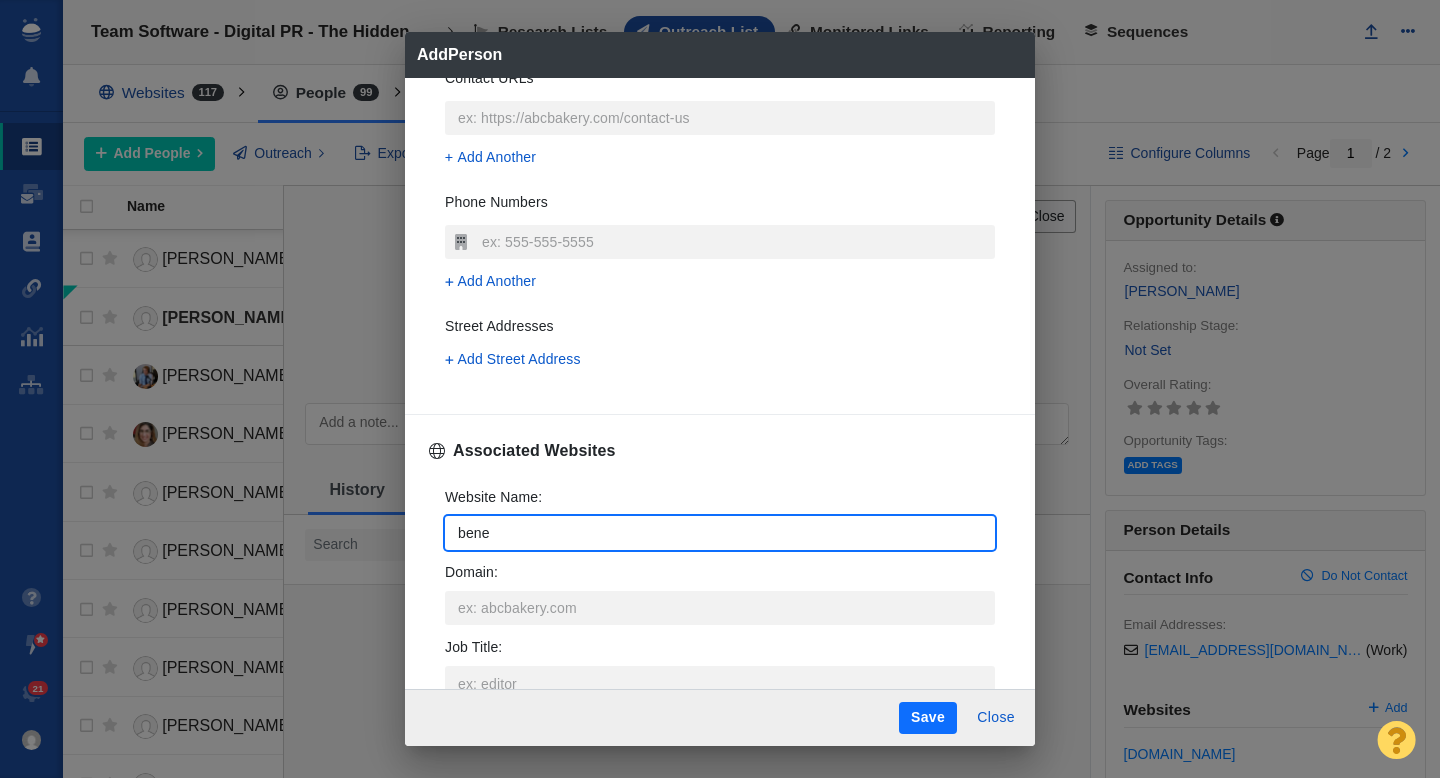 type on "benef" 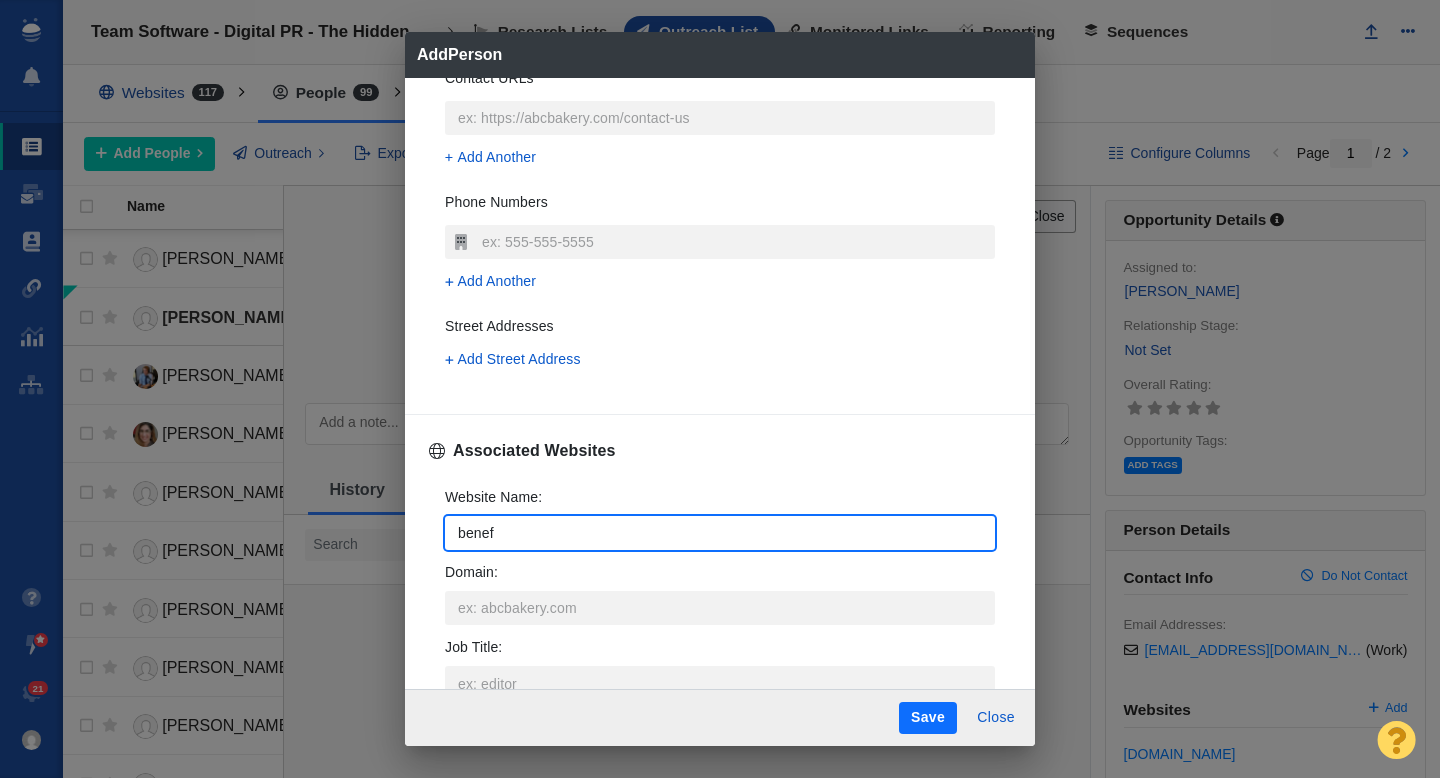 type on "benefi" 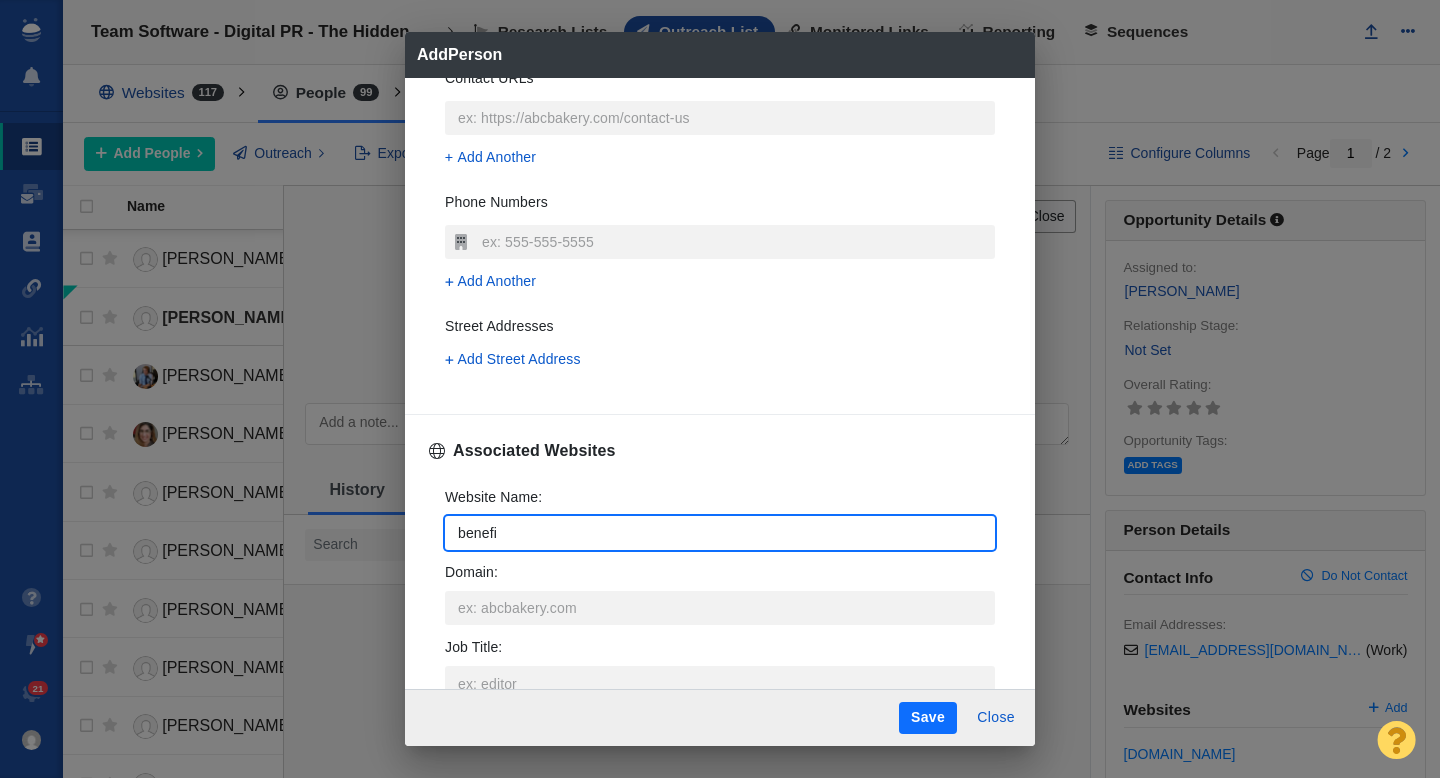 type on "x" 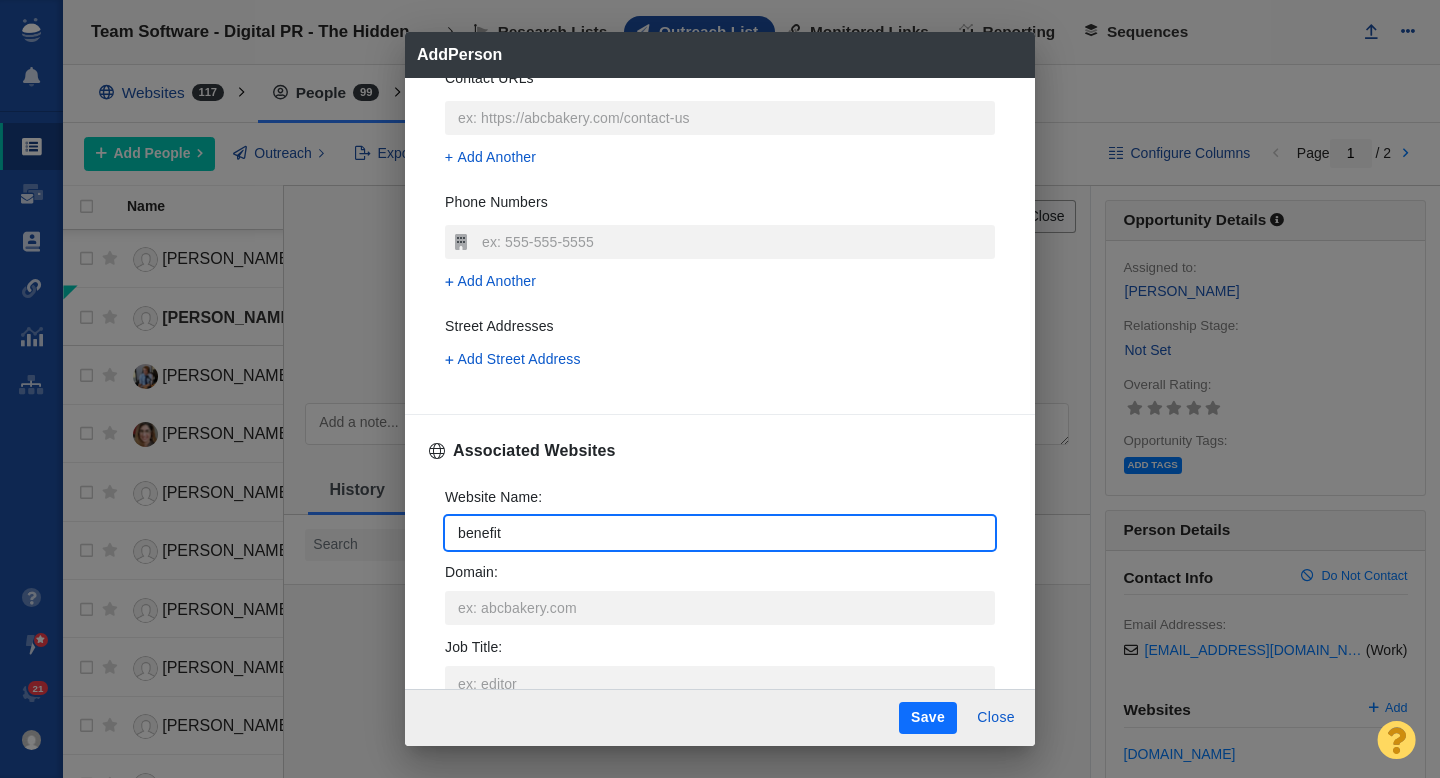 type on "benefits" 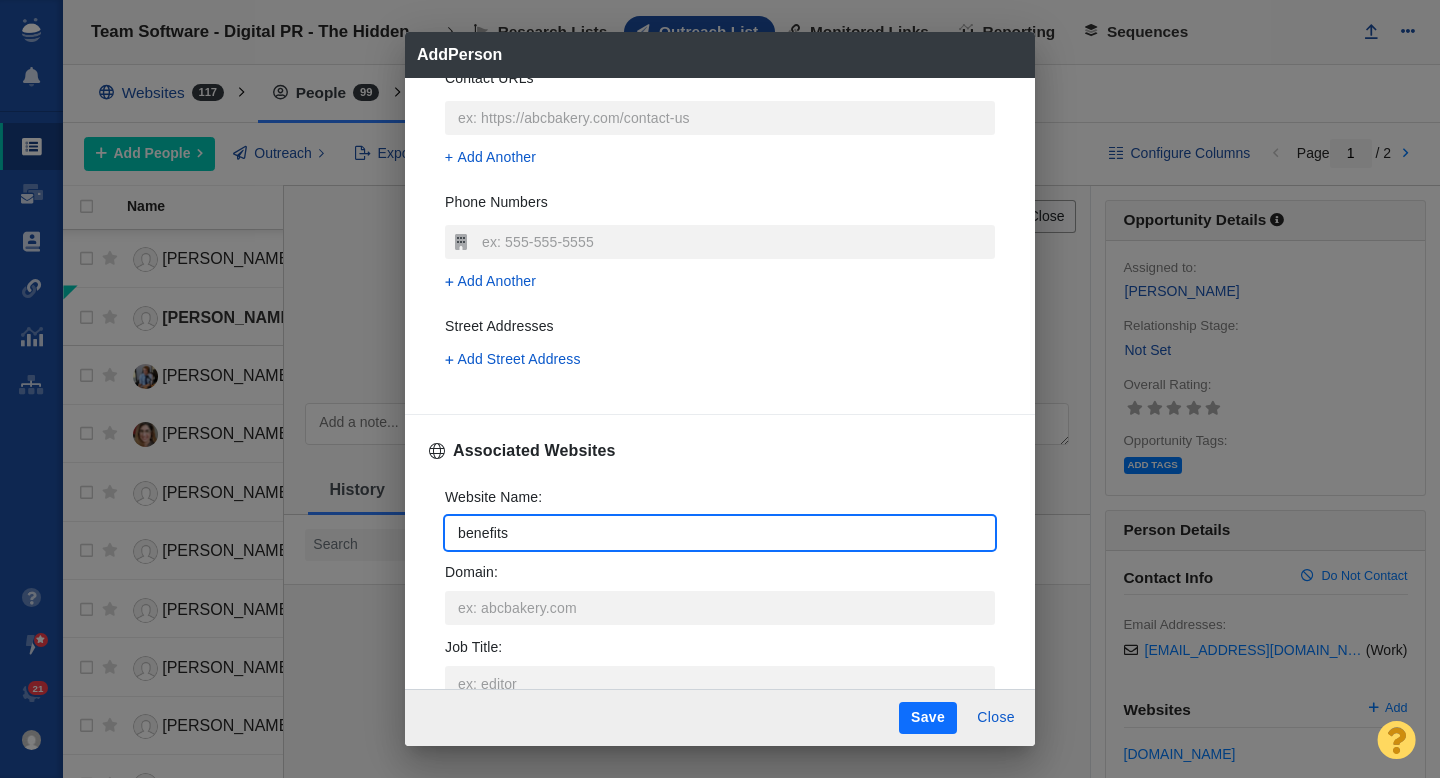 type on "x" 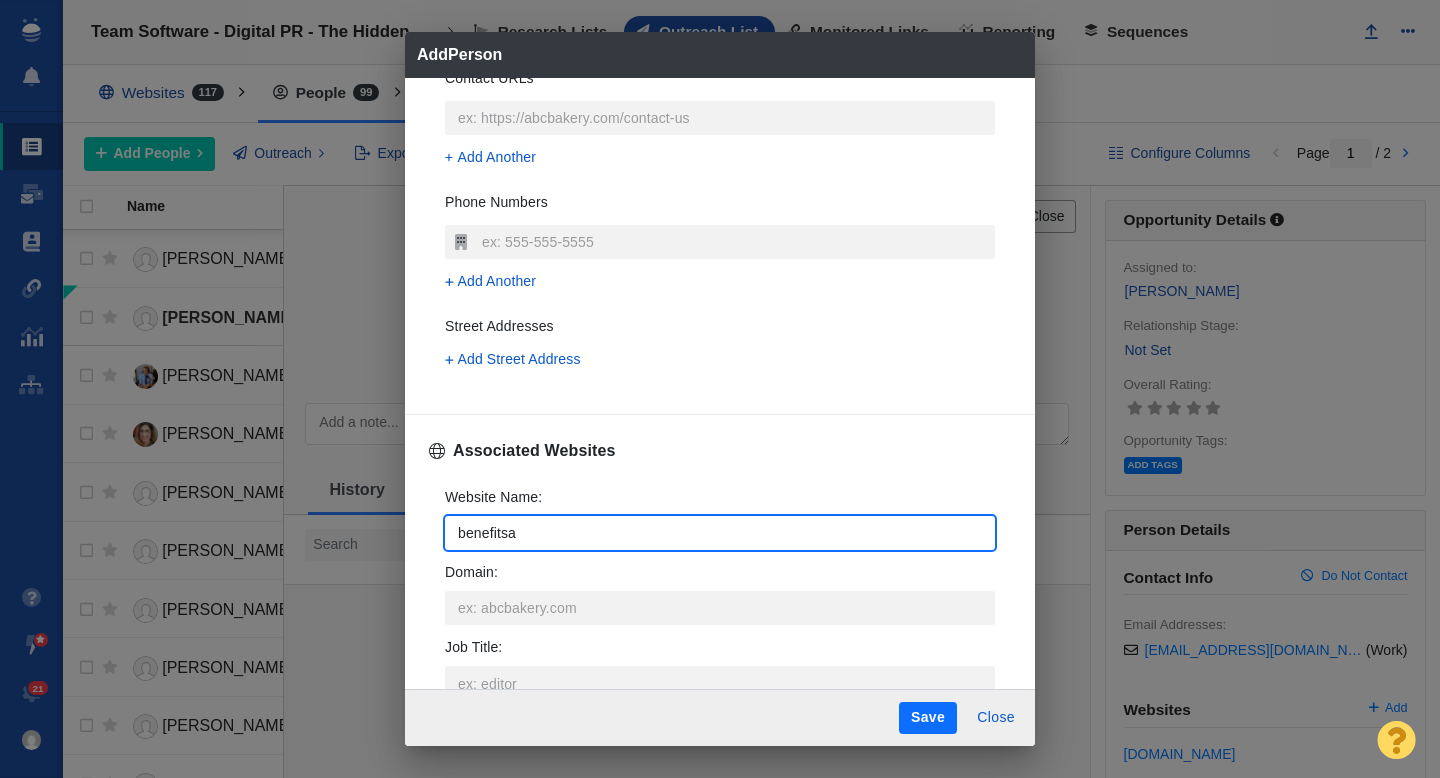 type on "benefitsan" 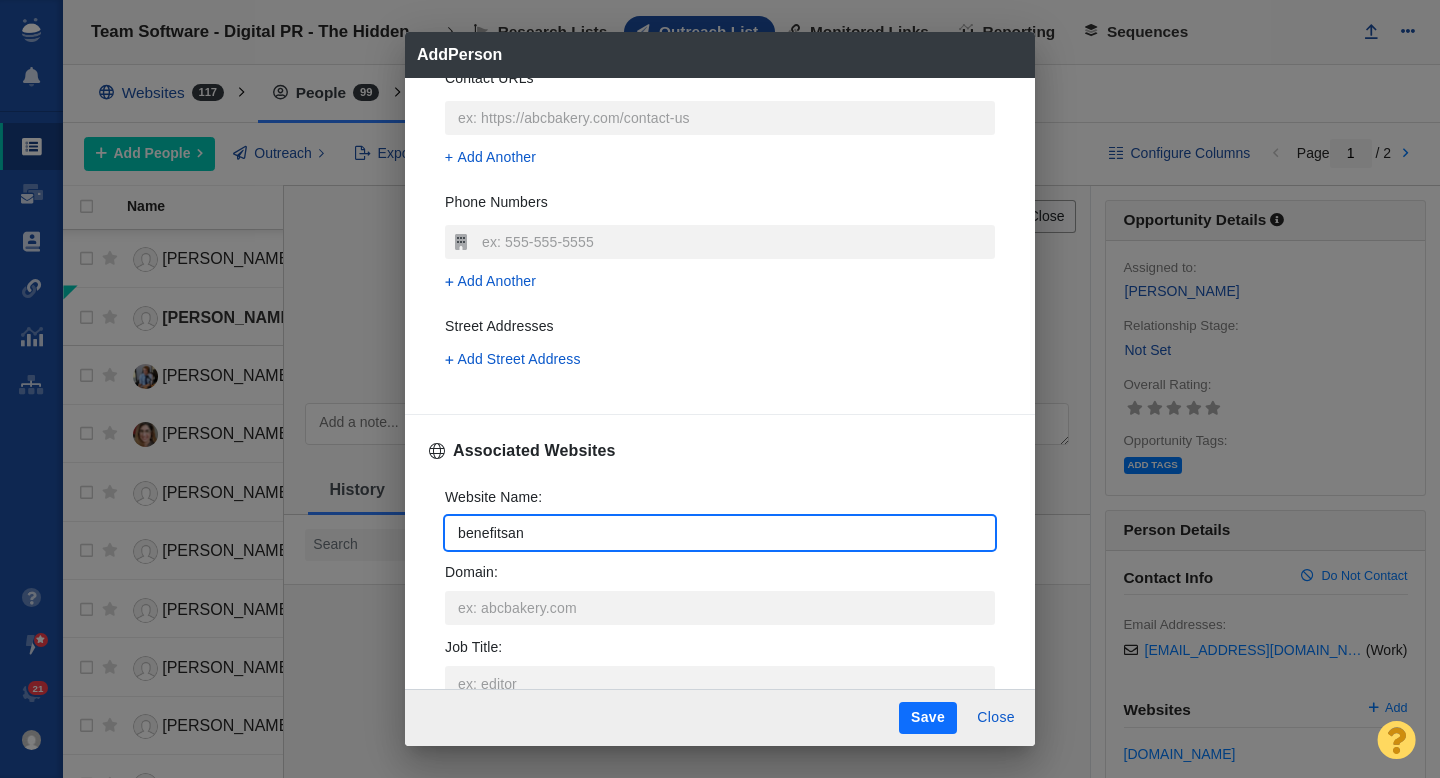 type on "benefitsand" 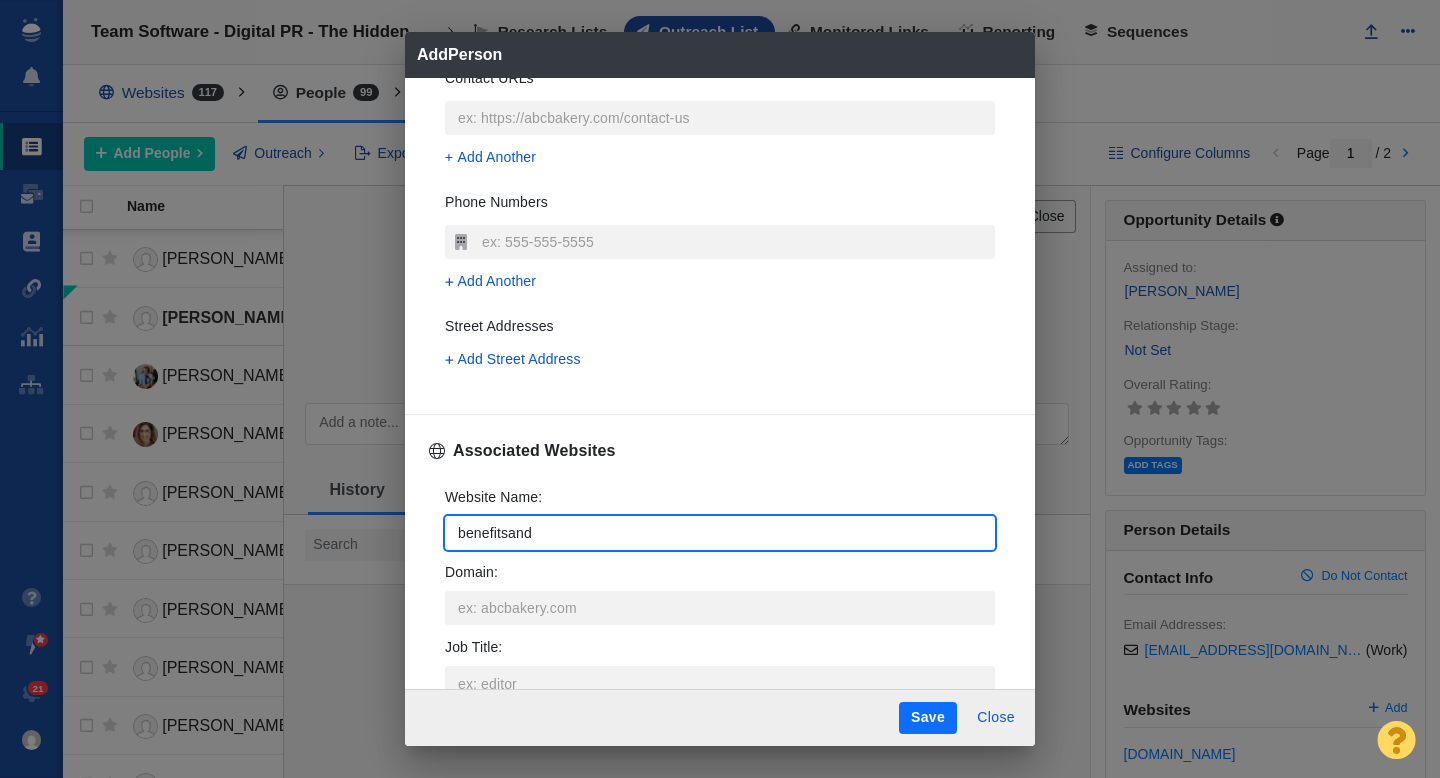 type on "benefitsandp" 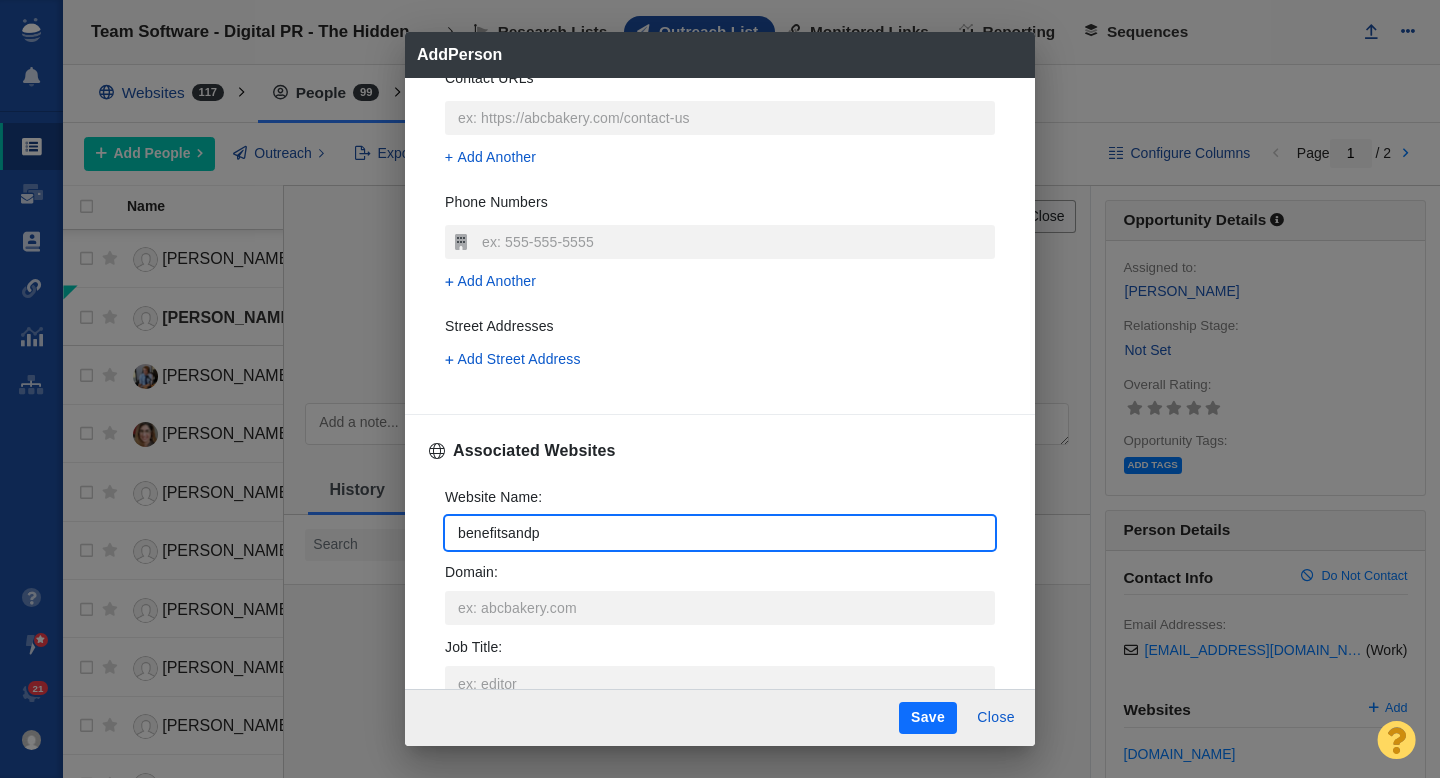 type on "benefitsandpe" 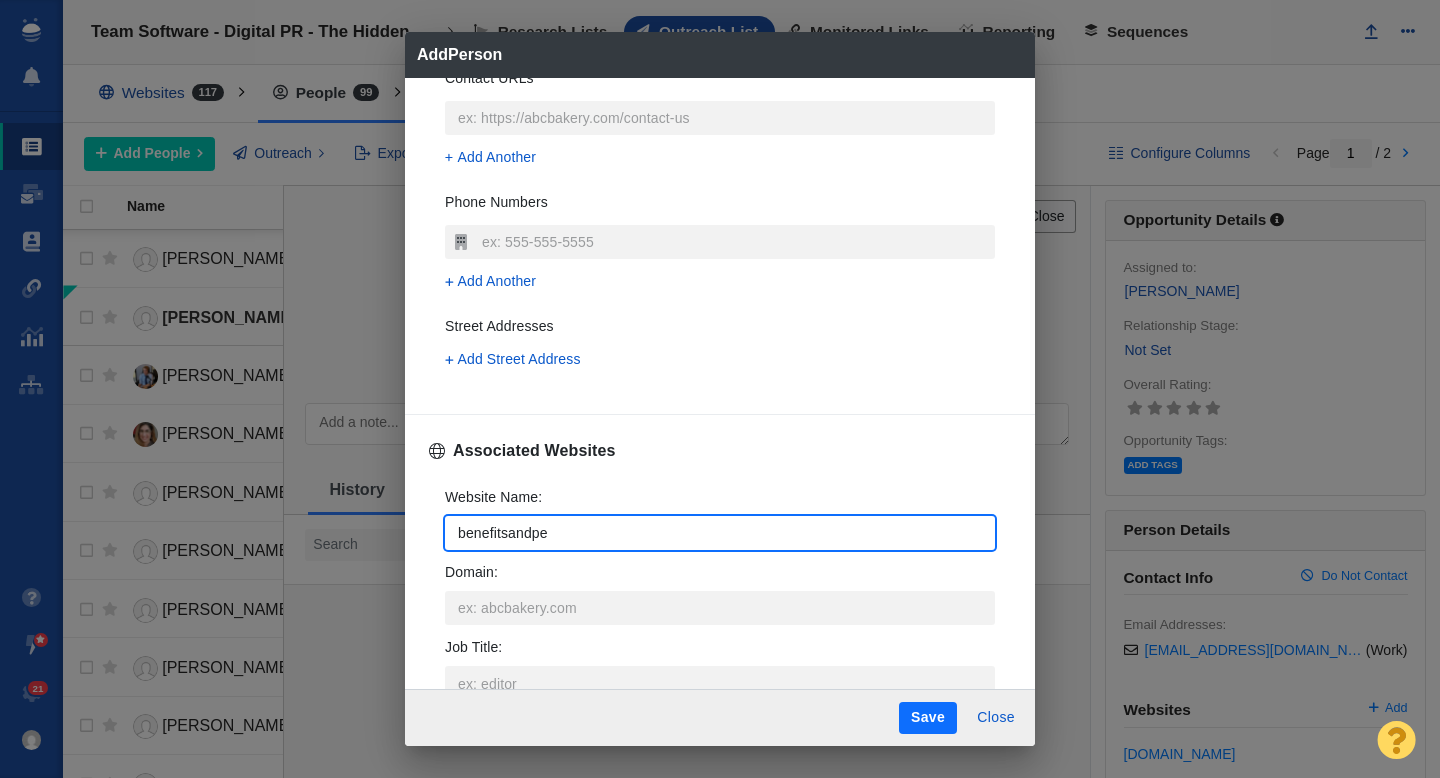 type on "benefitsandpen" 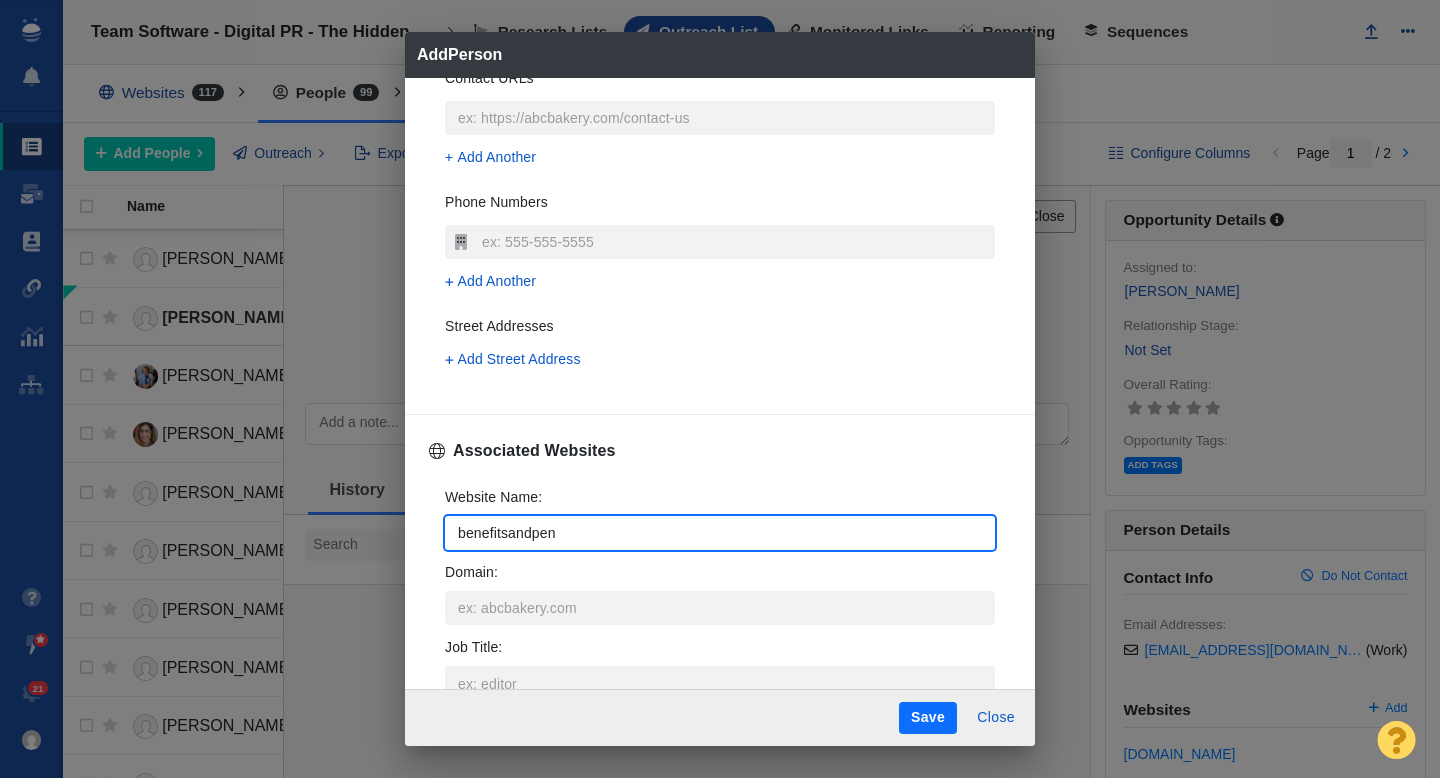 type on "benefitsandpens" 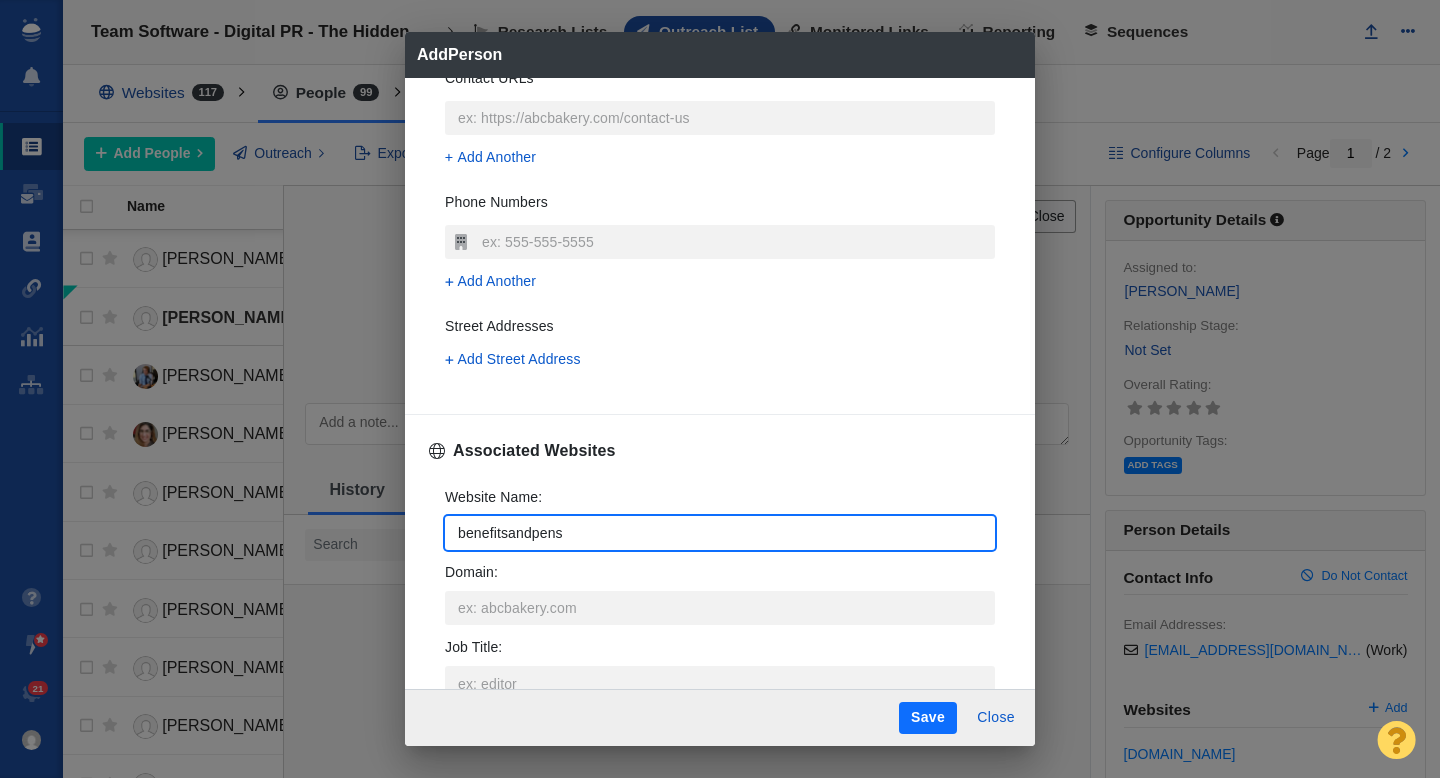 type on "benefitsandpensi" 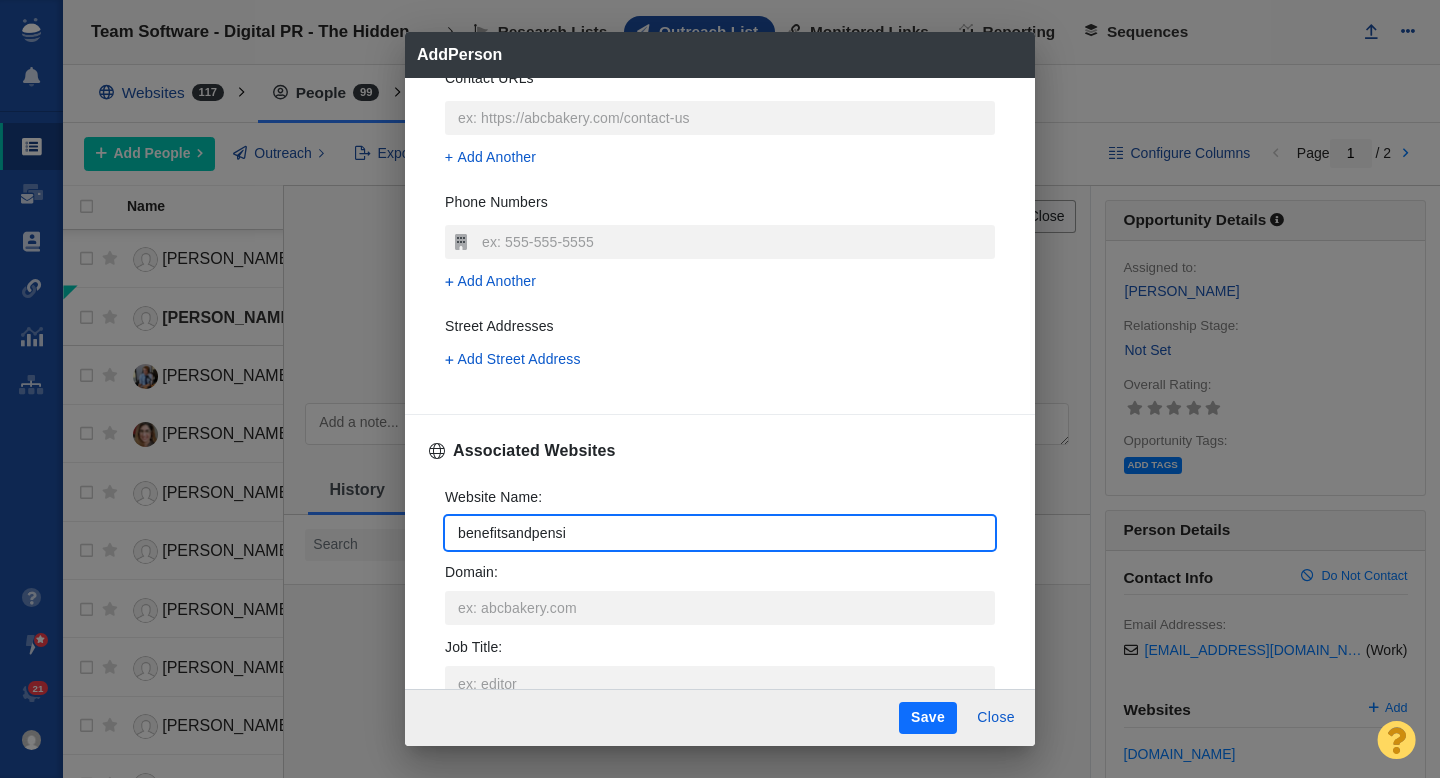 type on "x" 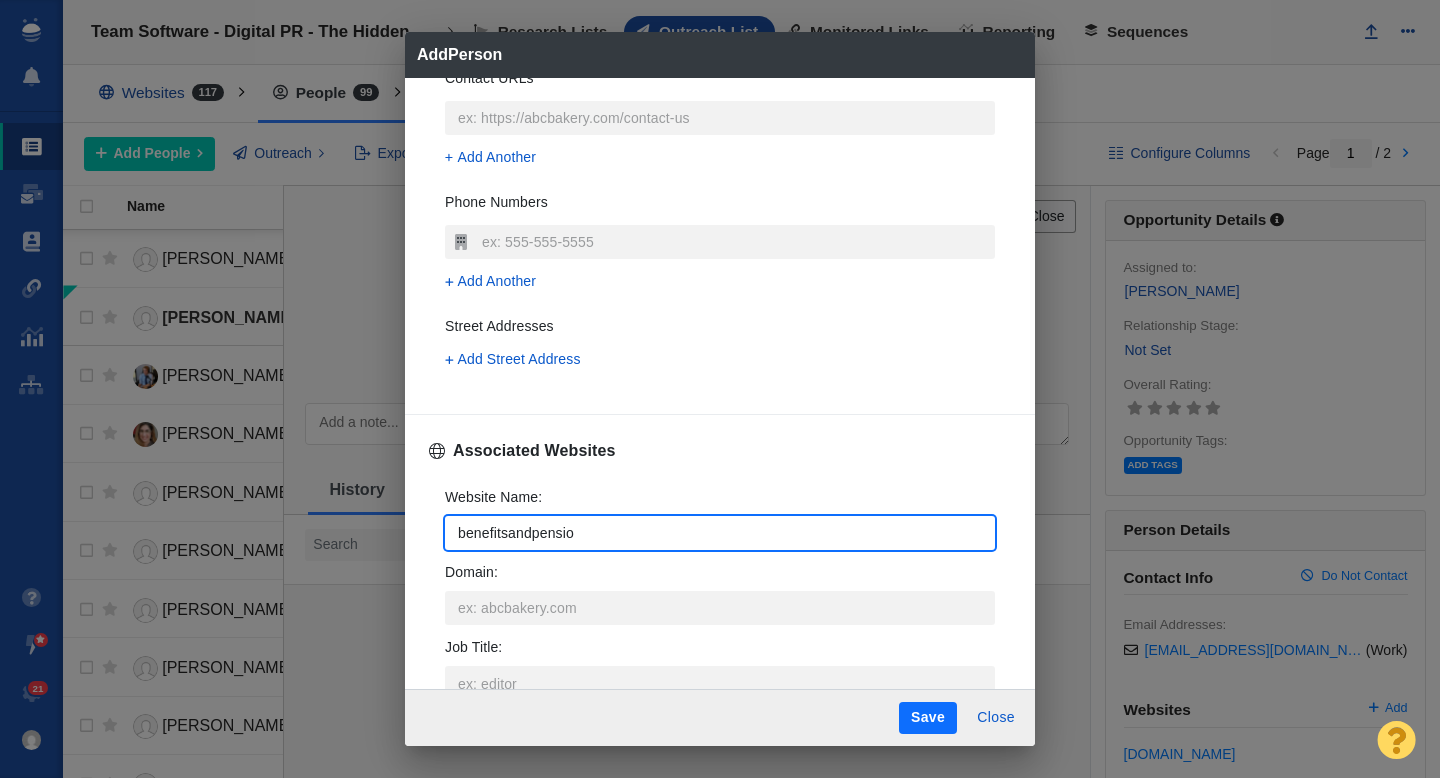 type on "benefitsandpension" 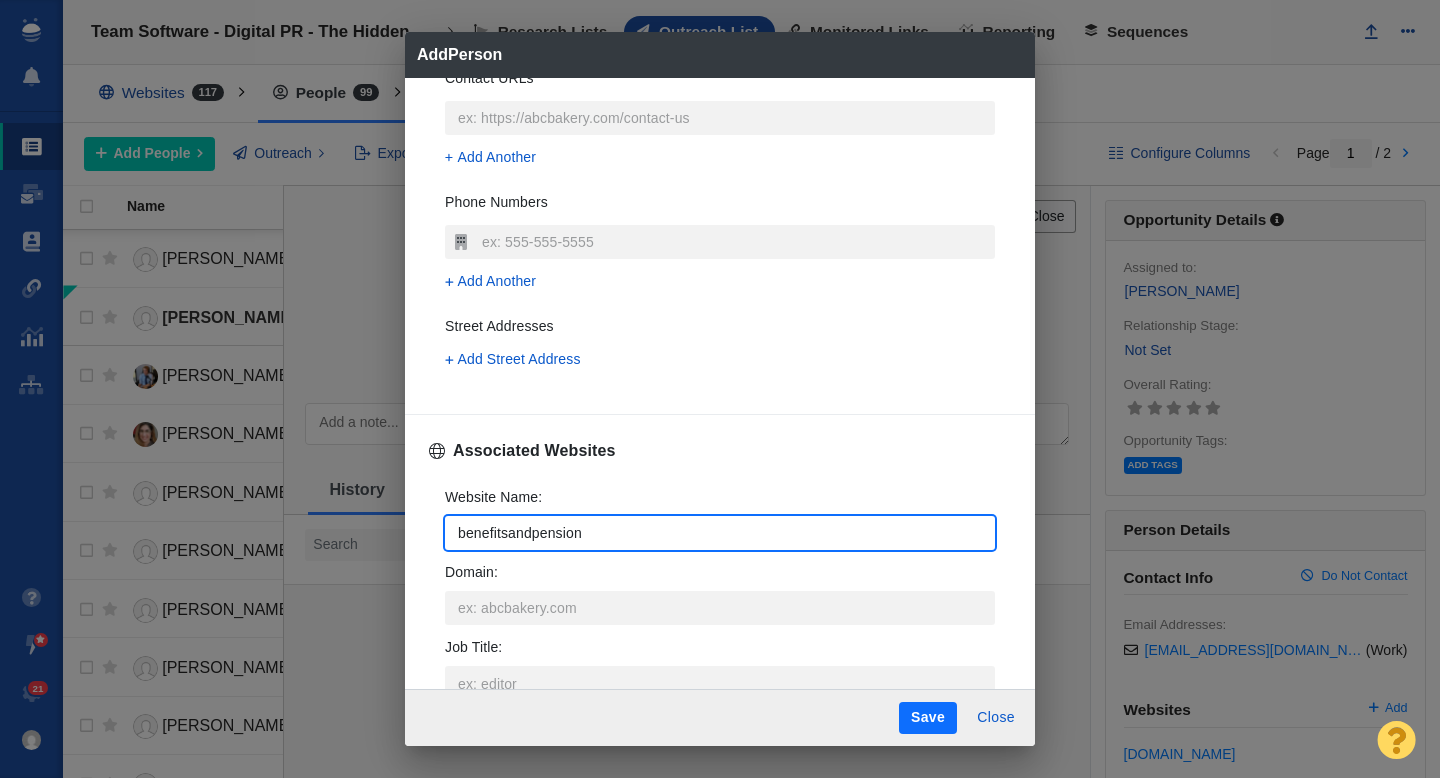 type on "benefitsandpensionm" 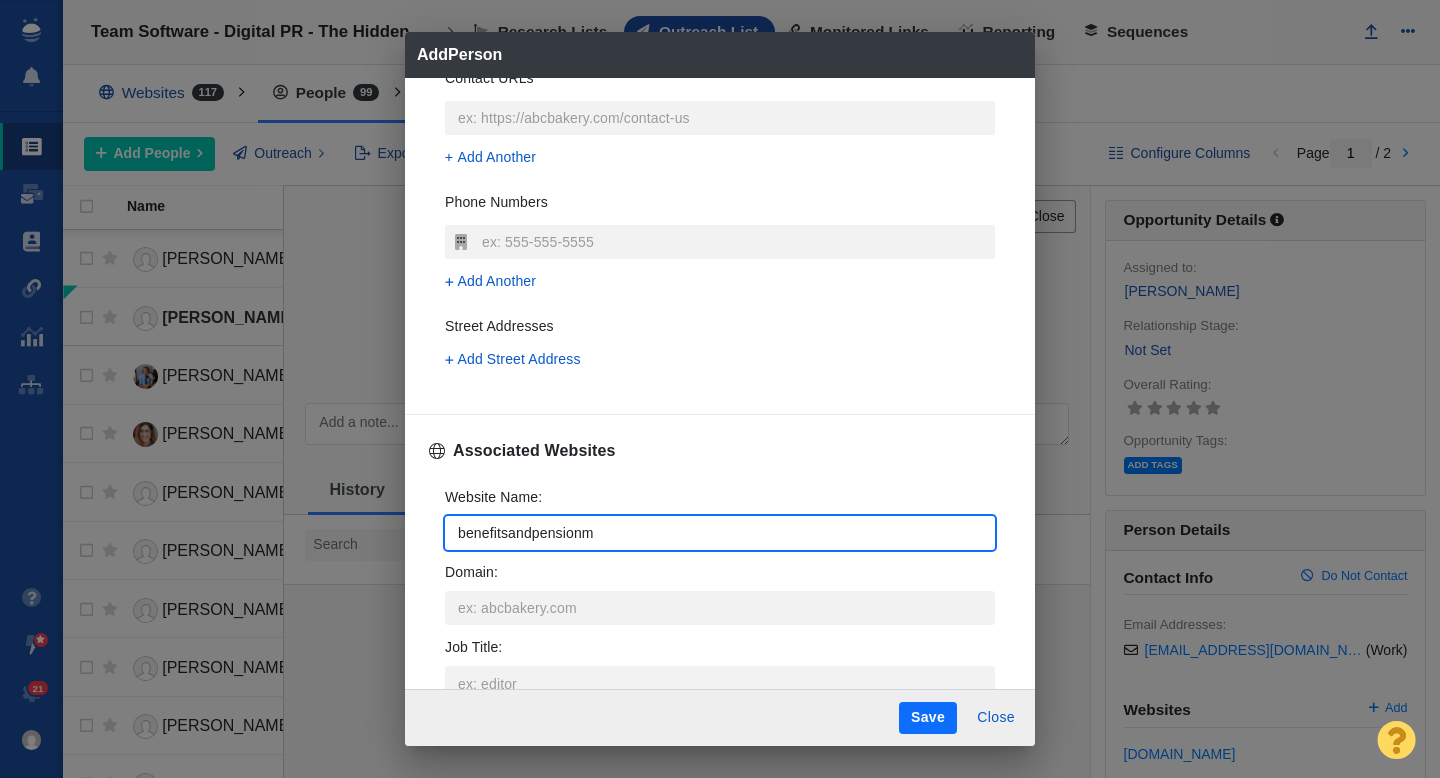 type on "benefitsandpensionmo" 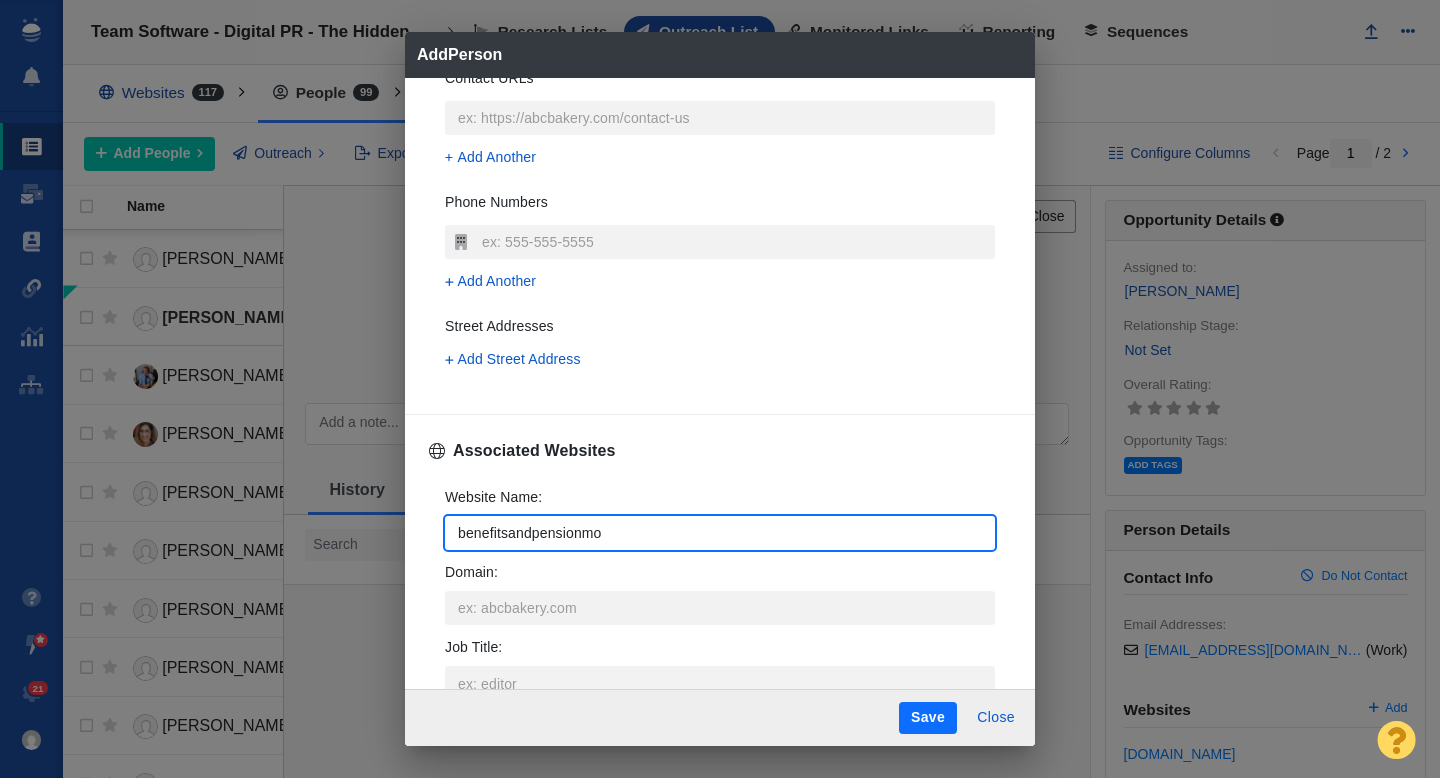 type on "x" 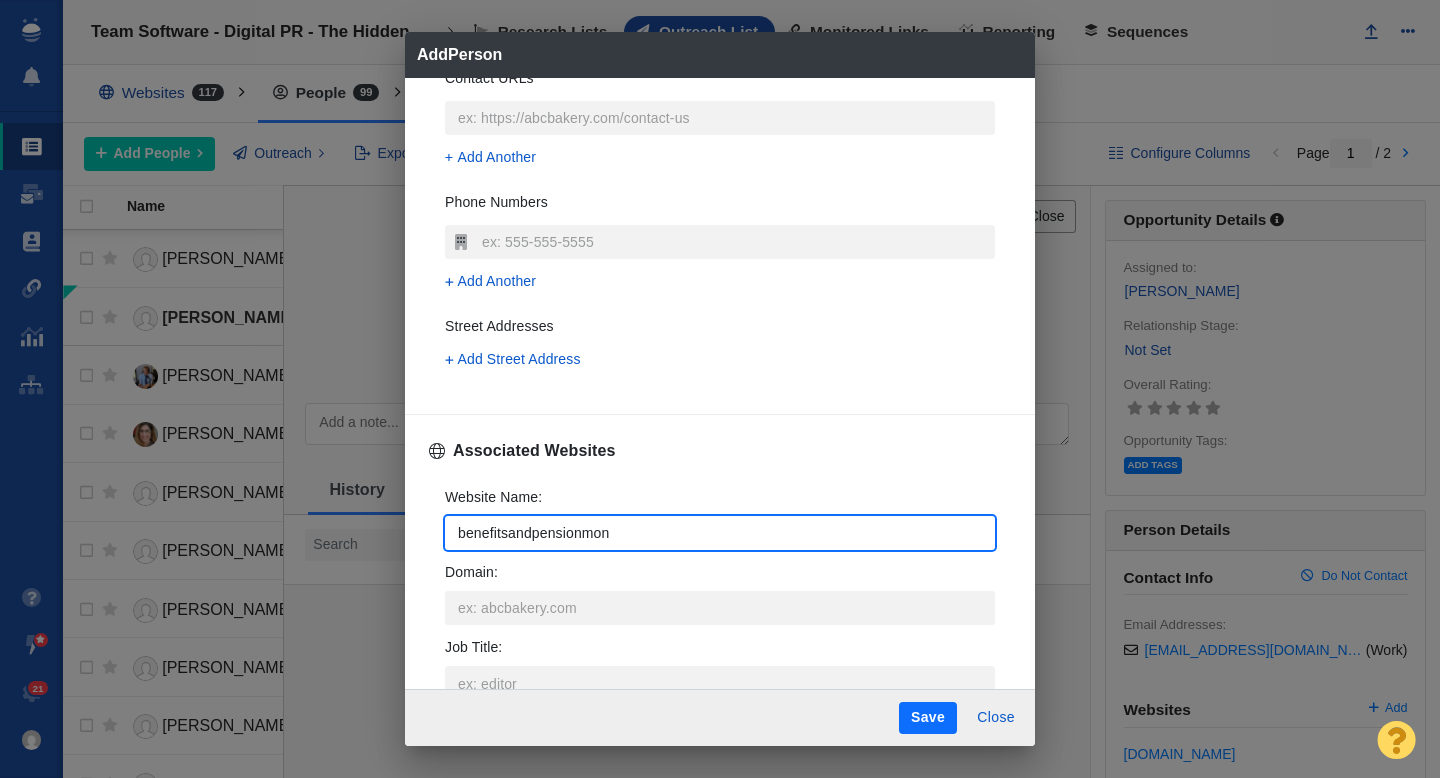 type on "benefitsandpensionmoni" 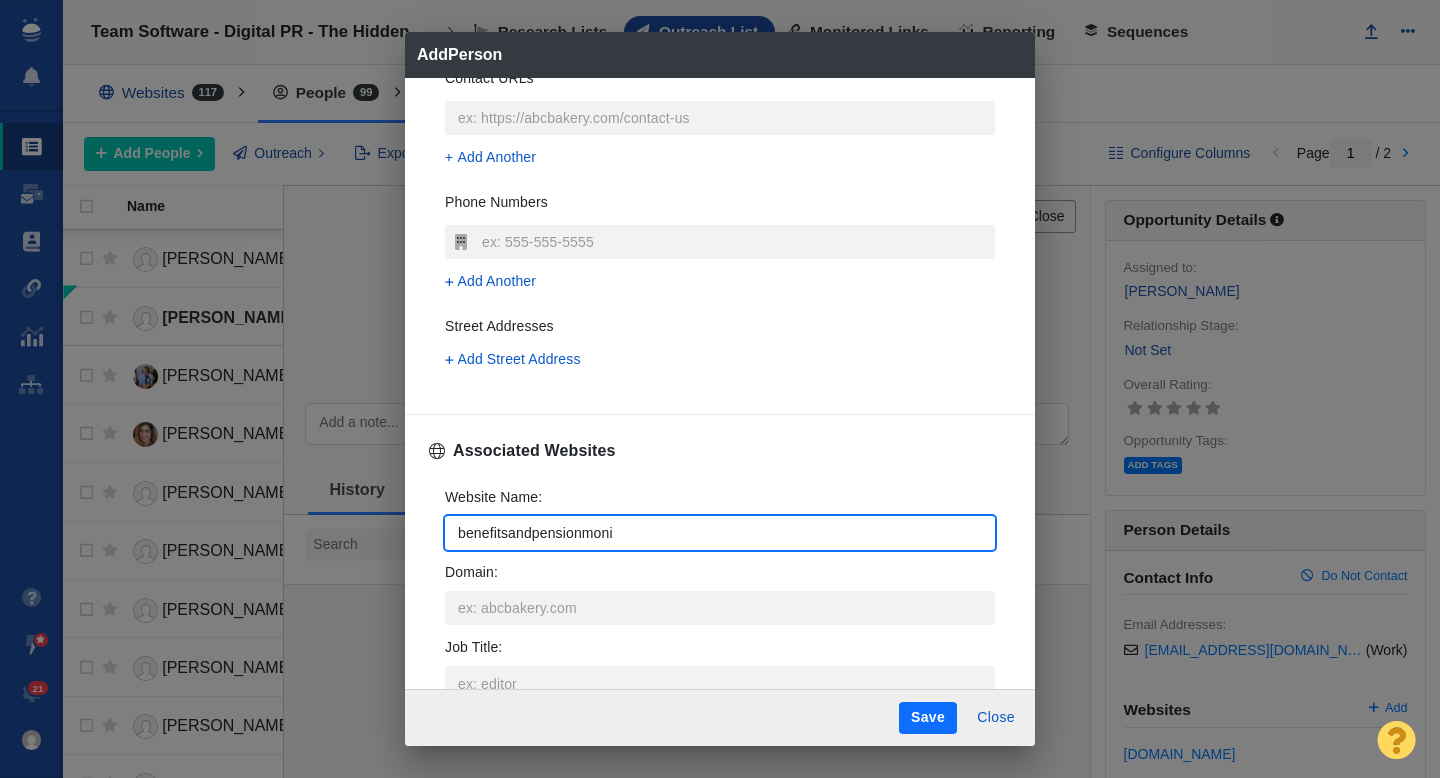 type on "benefitsandpensionmonit" 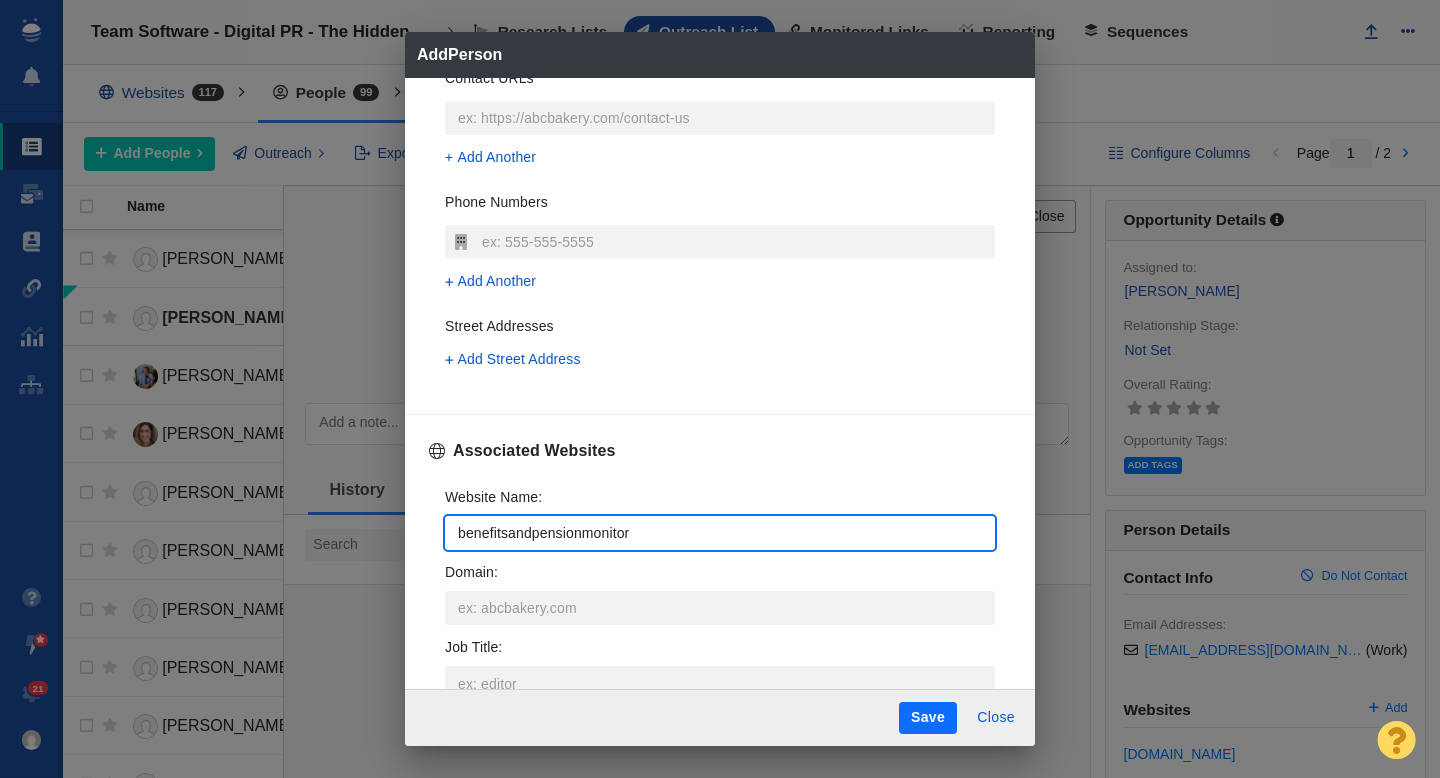 type on "benefitsandpensionmonitor." 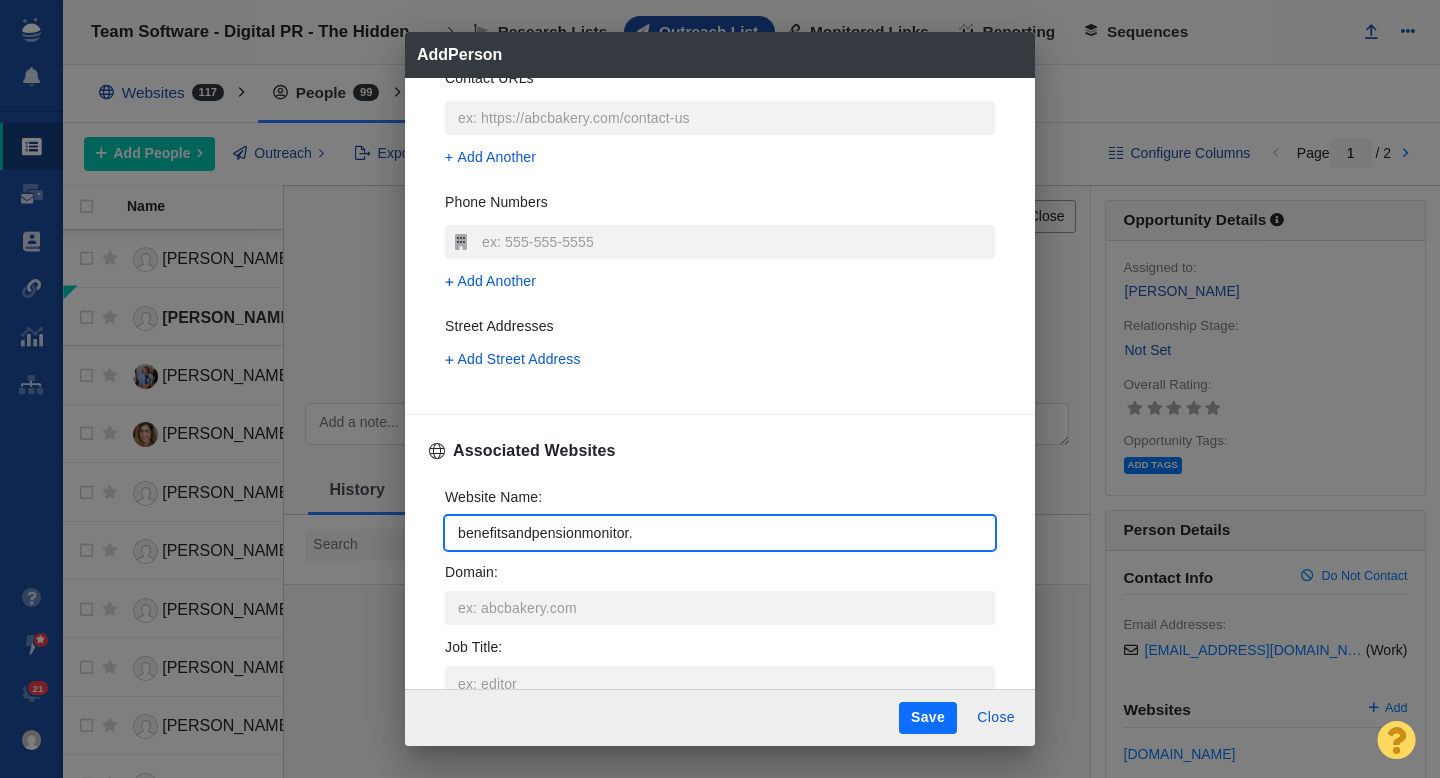 type on "x" 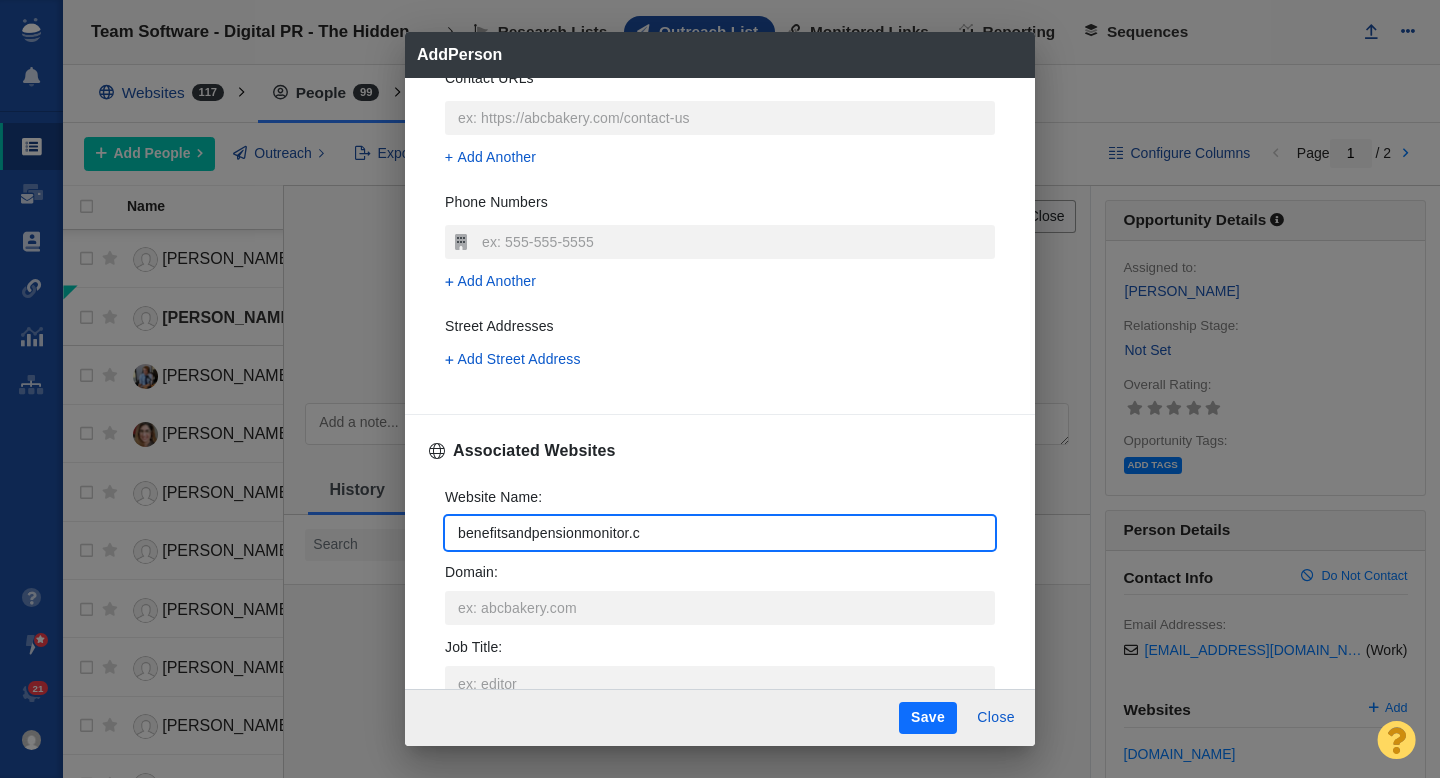 type on "[DOMAIN_NAME]" 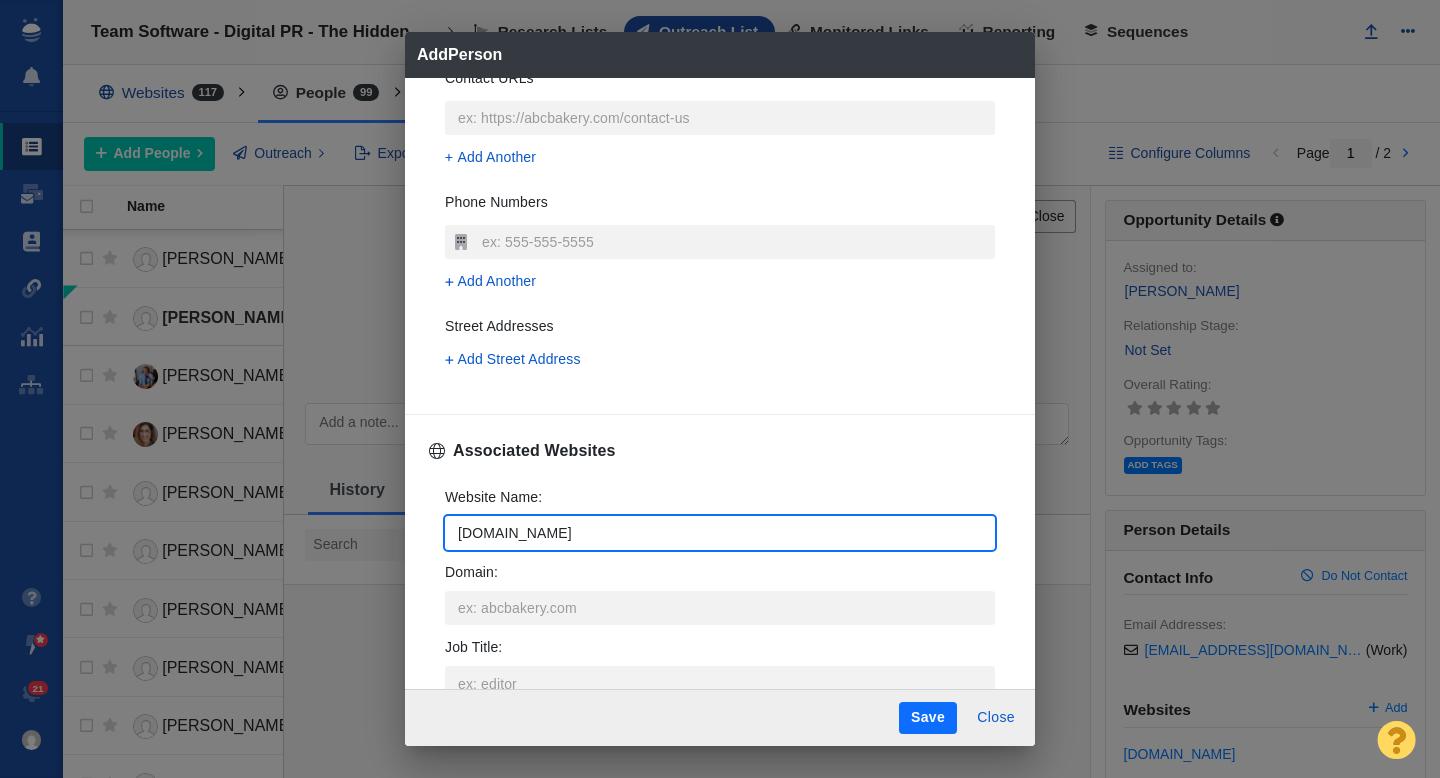 type on "x" 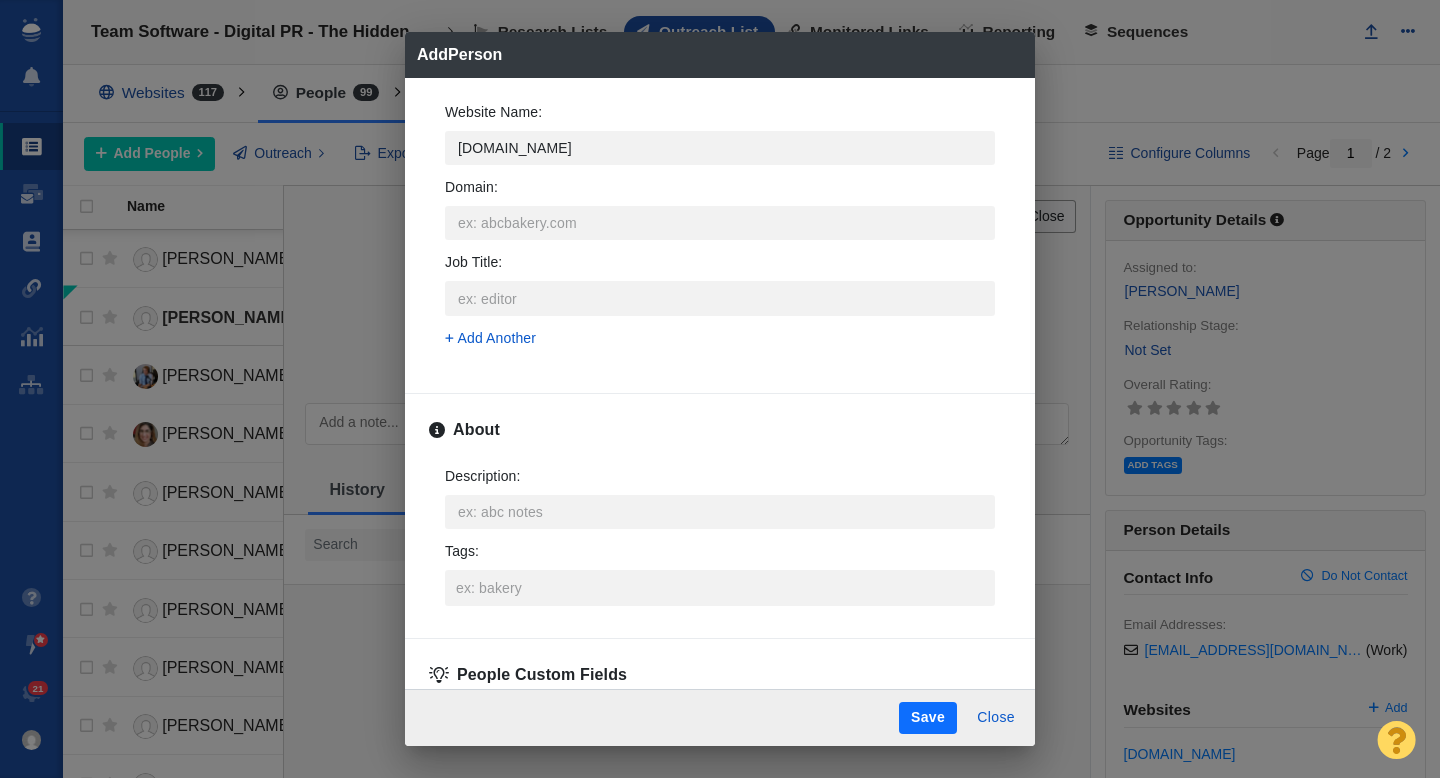 scroll, scrollTop: 1083, scrollLeft: 0, axis: vertical 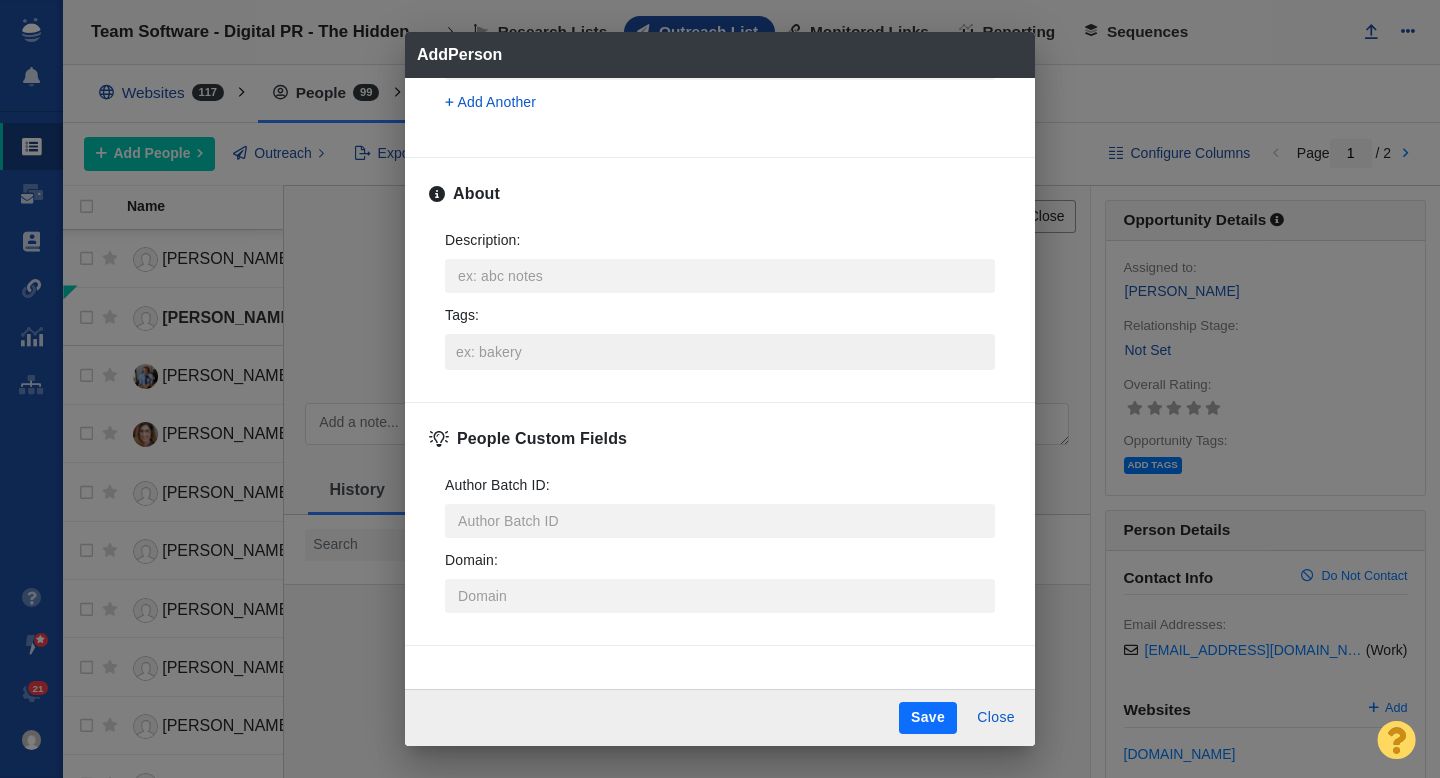 click on "Tags :" at bounding box center [720, 352] 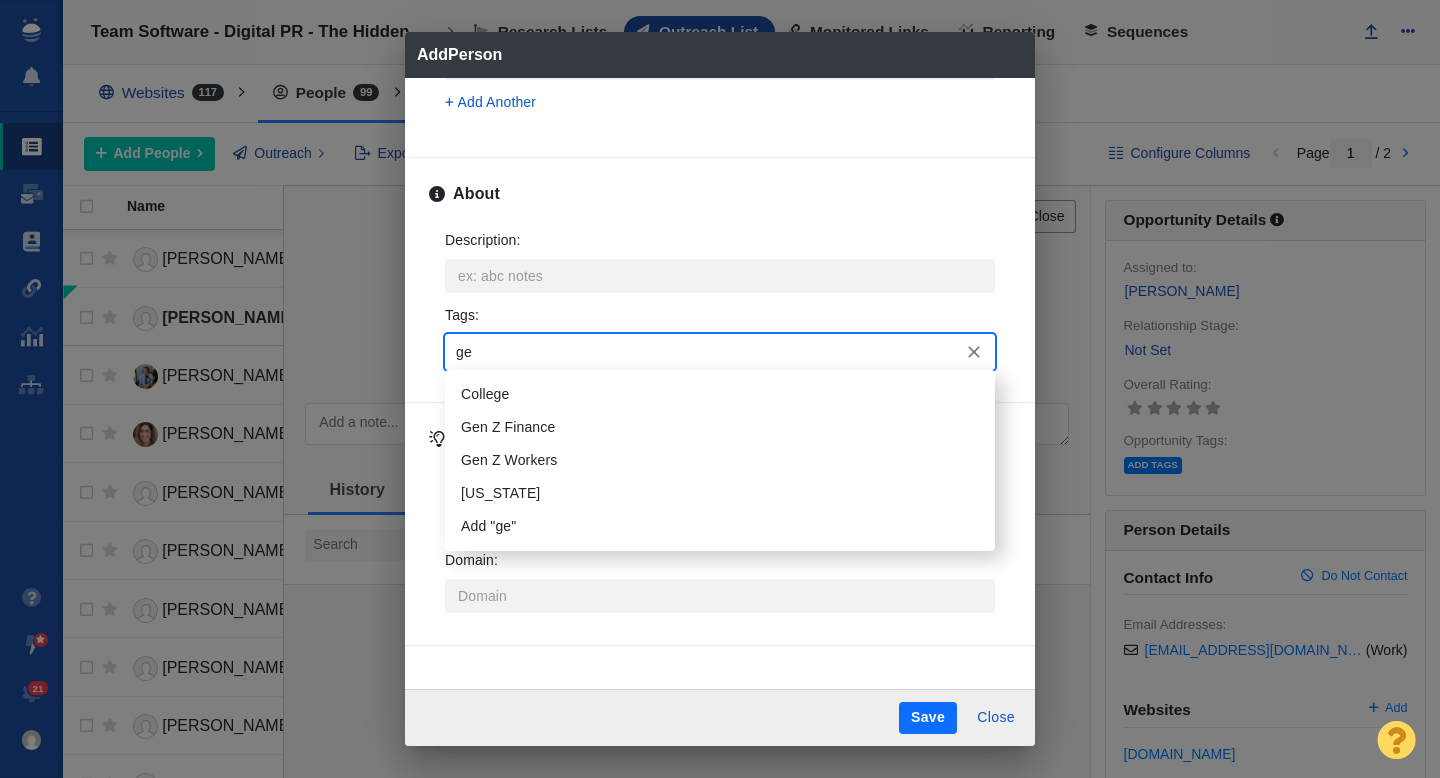 type on "gen" 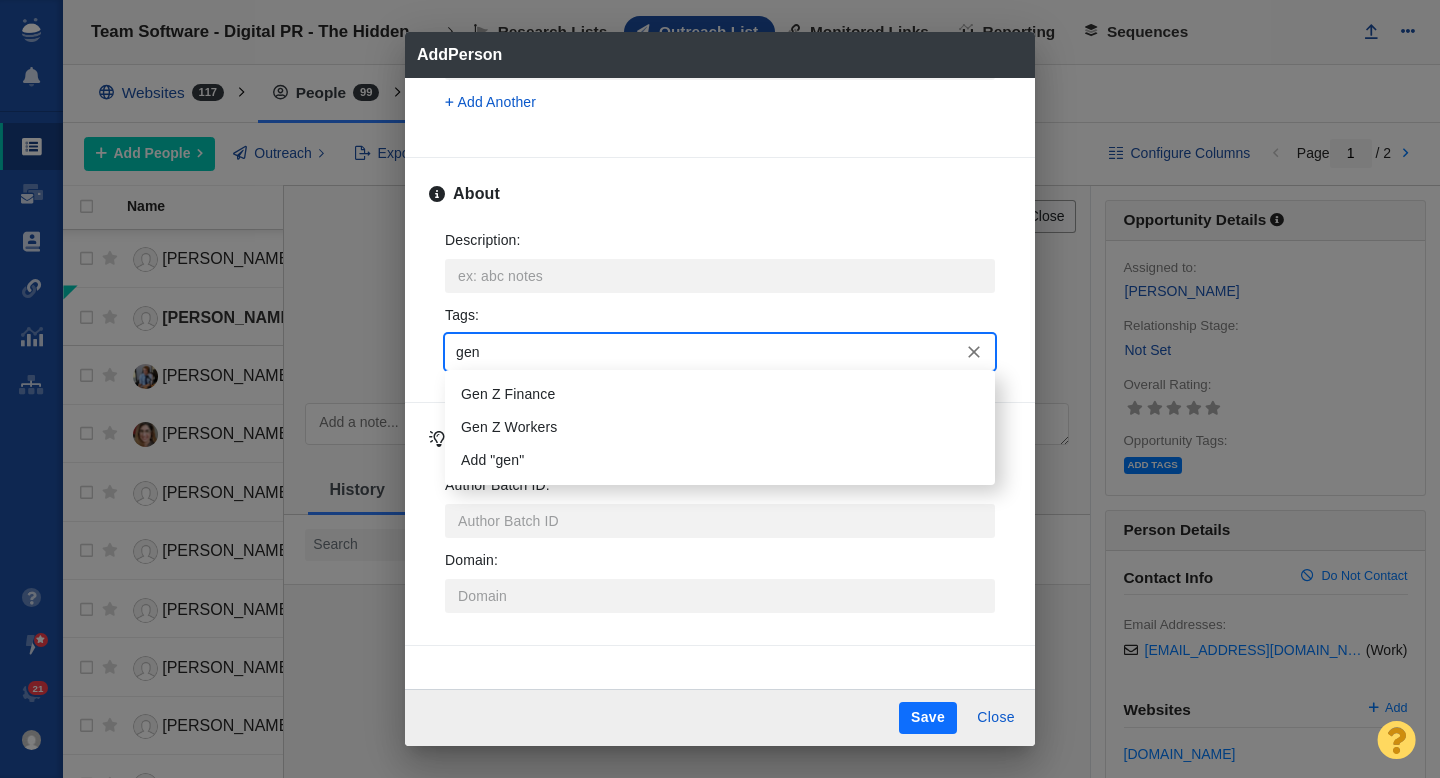 click on "Gen Z Workers" at bounding box center [720, 427] 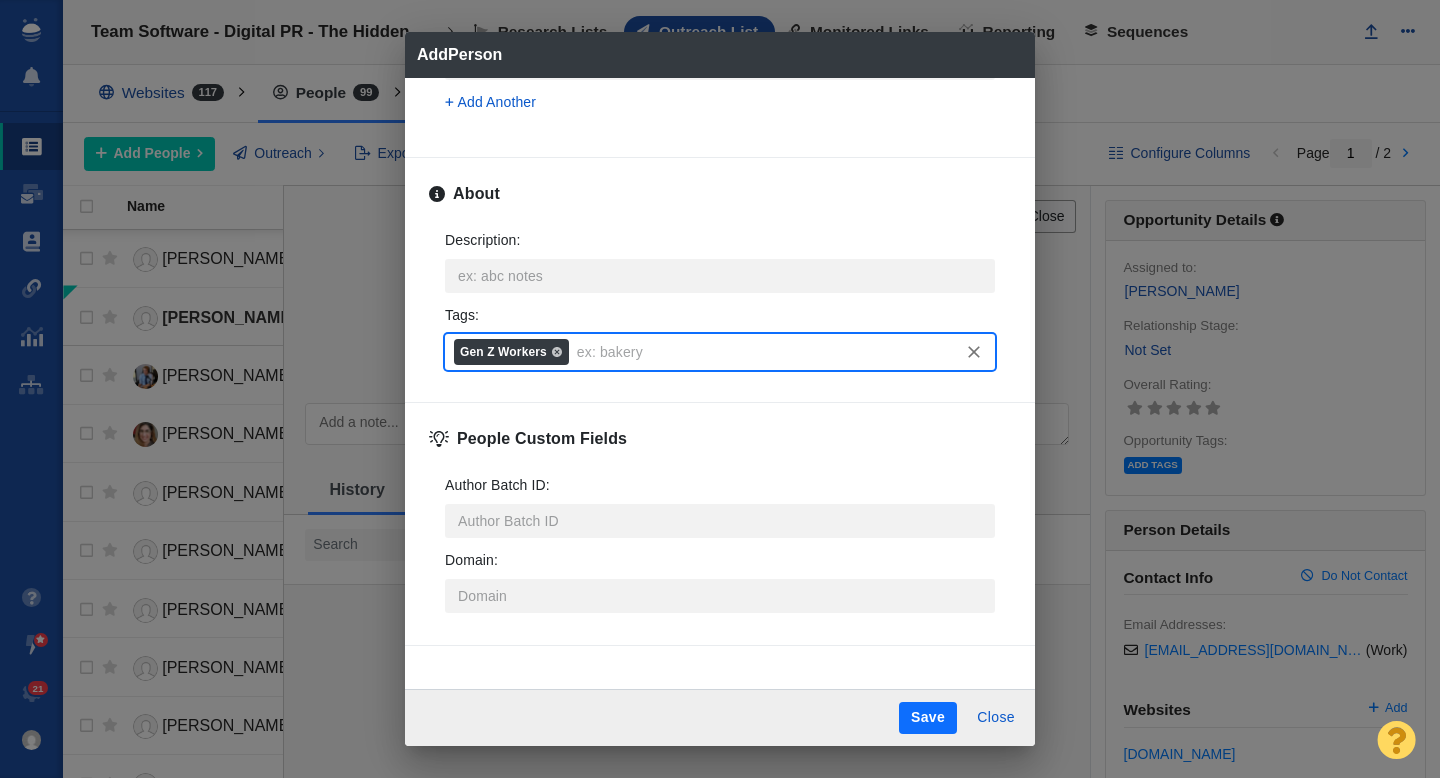 click on "Save" at bounding box center [928, 718] 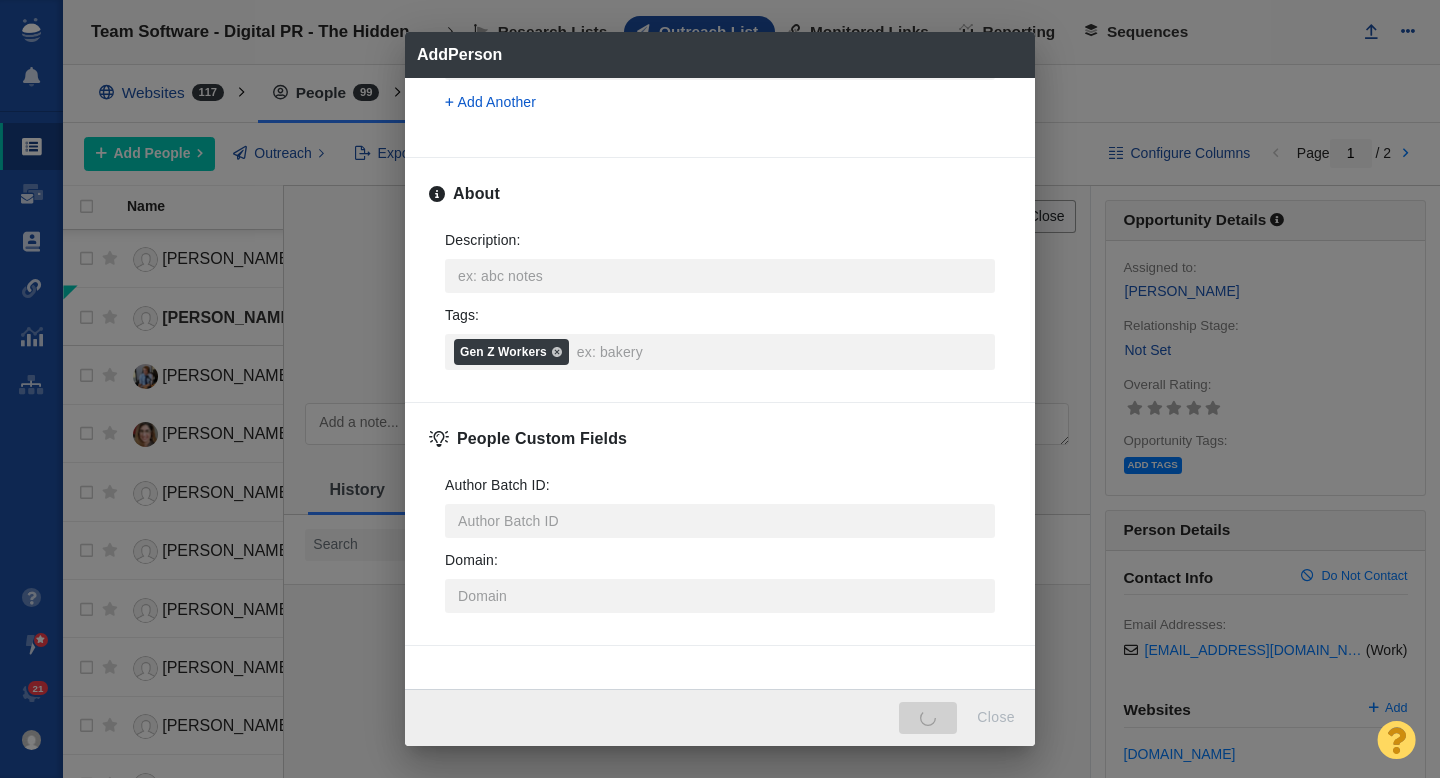 type on "x" 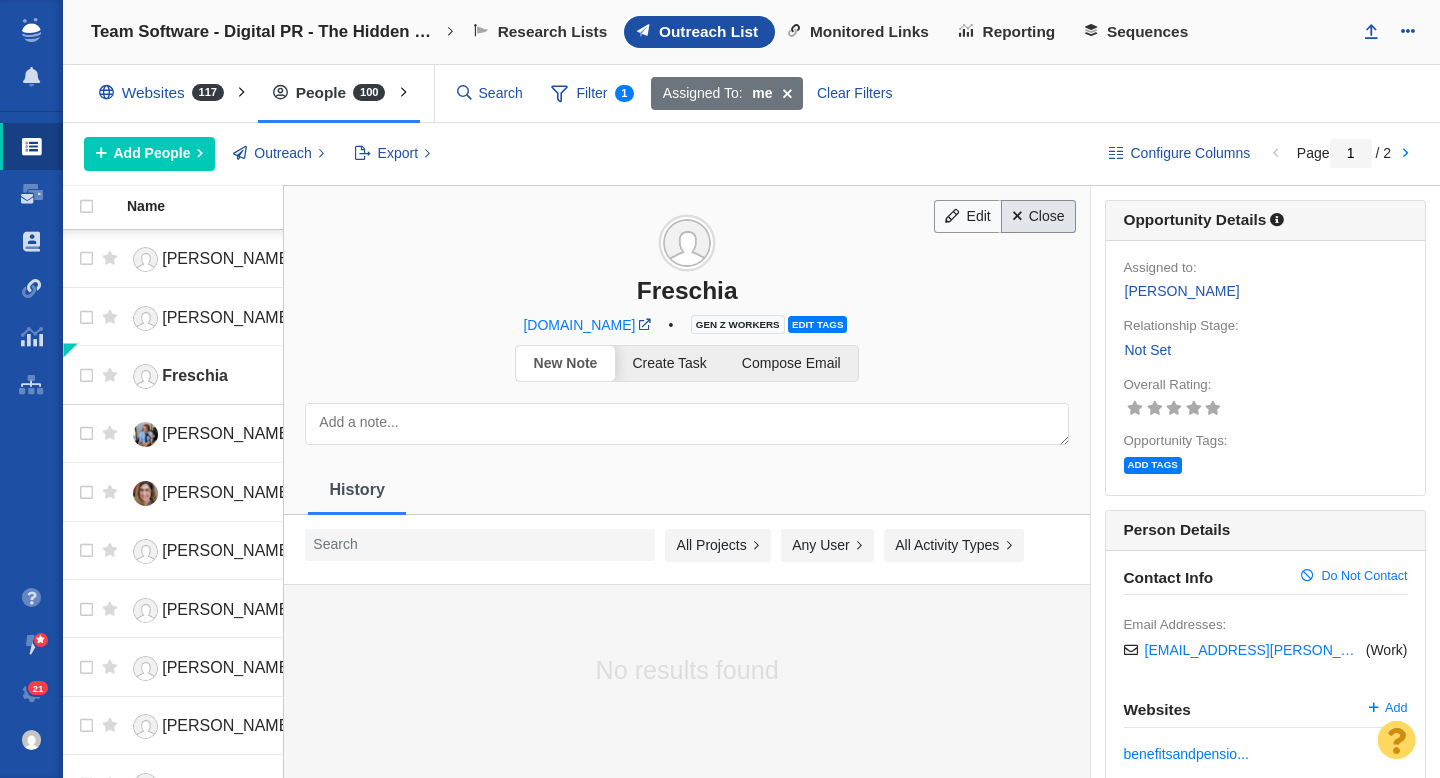 click on "Close" at bounding box center (1038, 217) 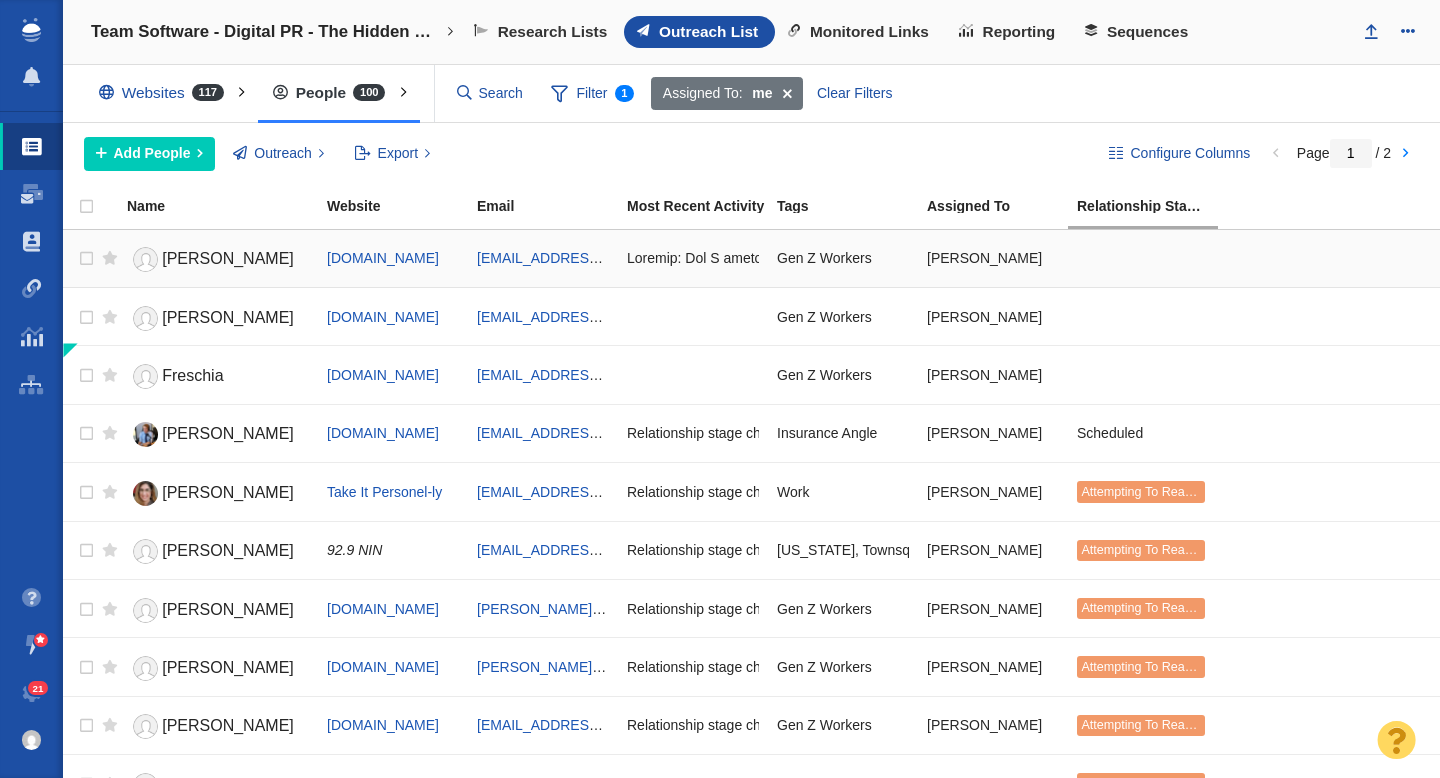 click on "[PERSON_NAME]" at bounding box center [218, 259] 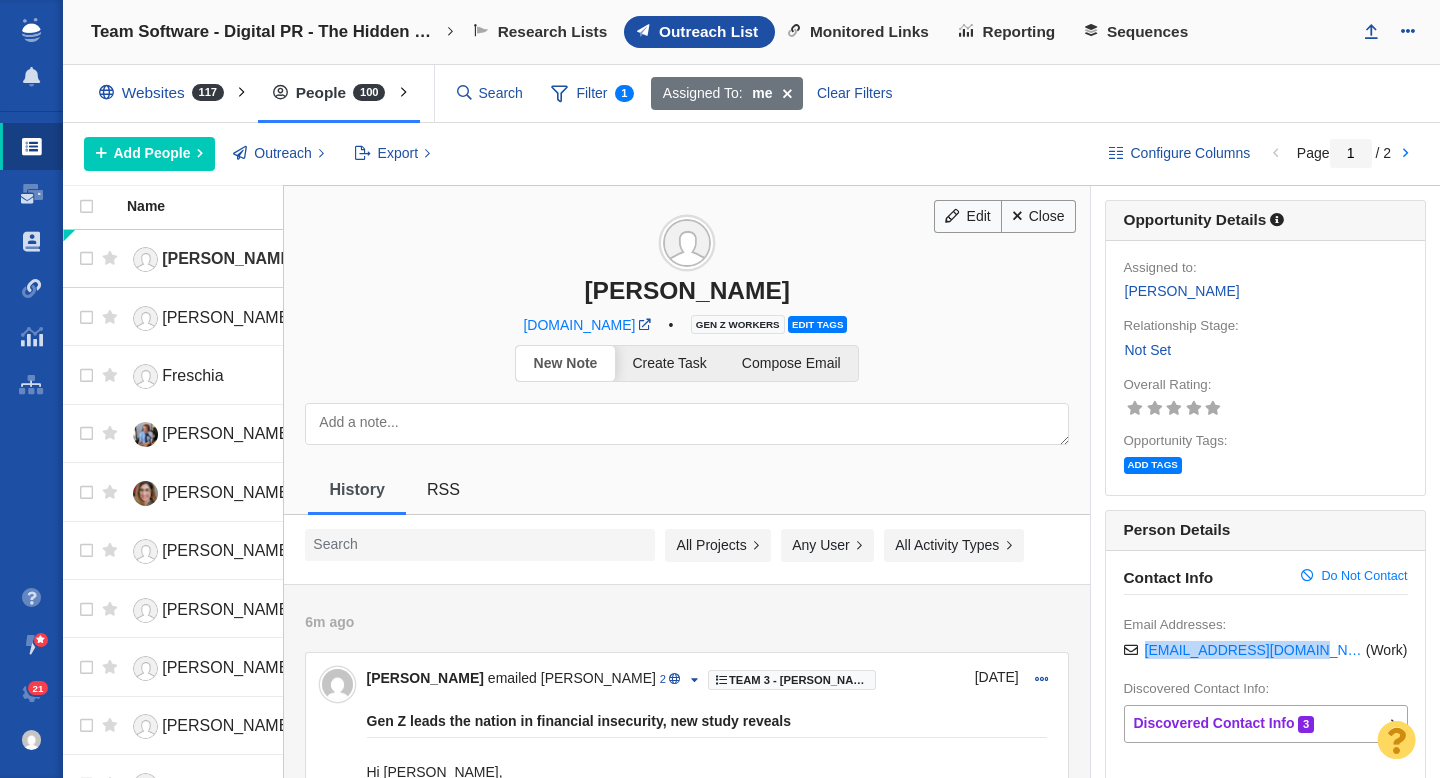 click on "Not Set" at bounding box center (1148, 350) 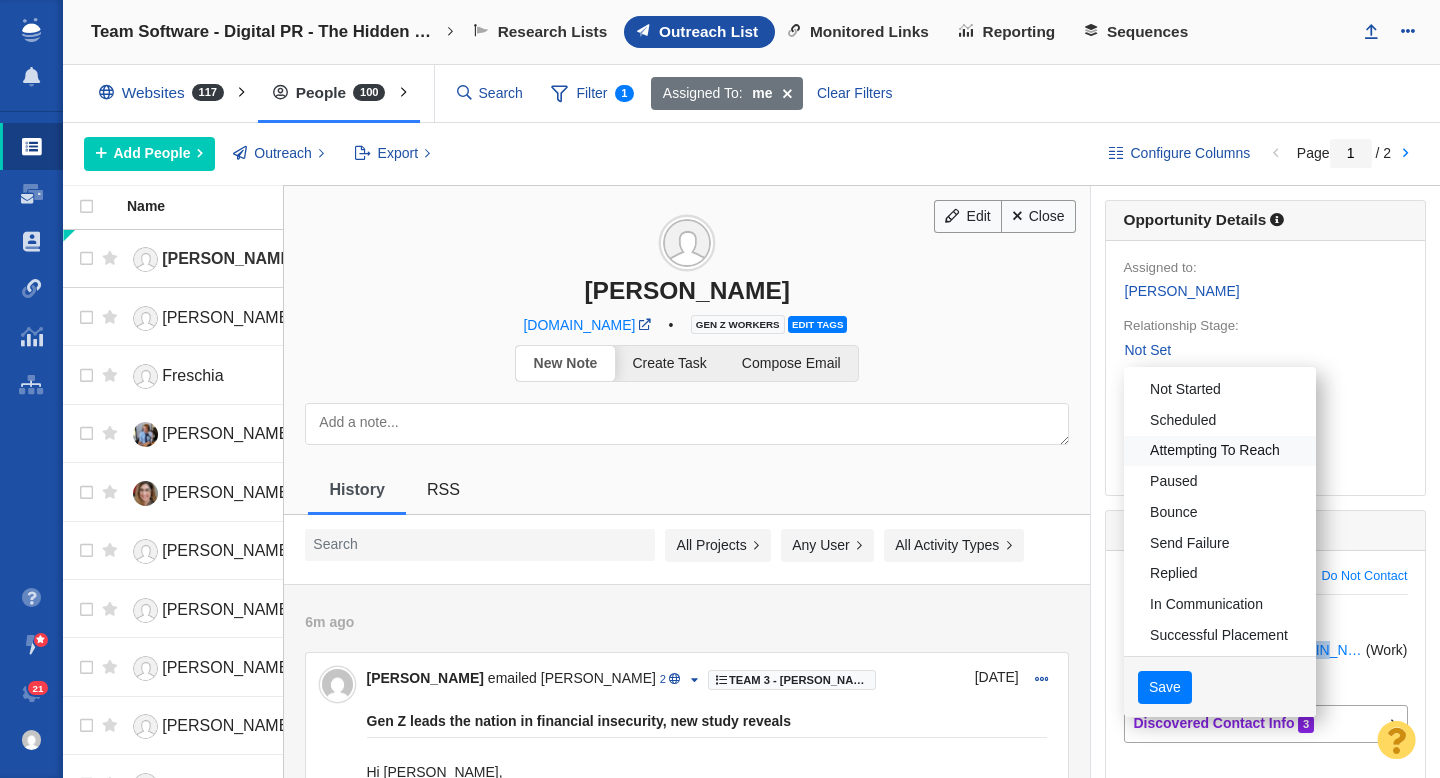 click on "Attempting To Reach" at bounding box center [1220, 451] 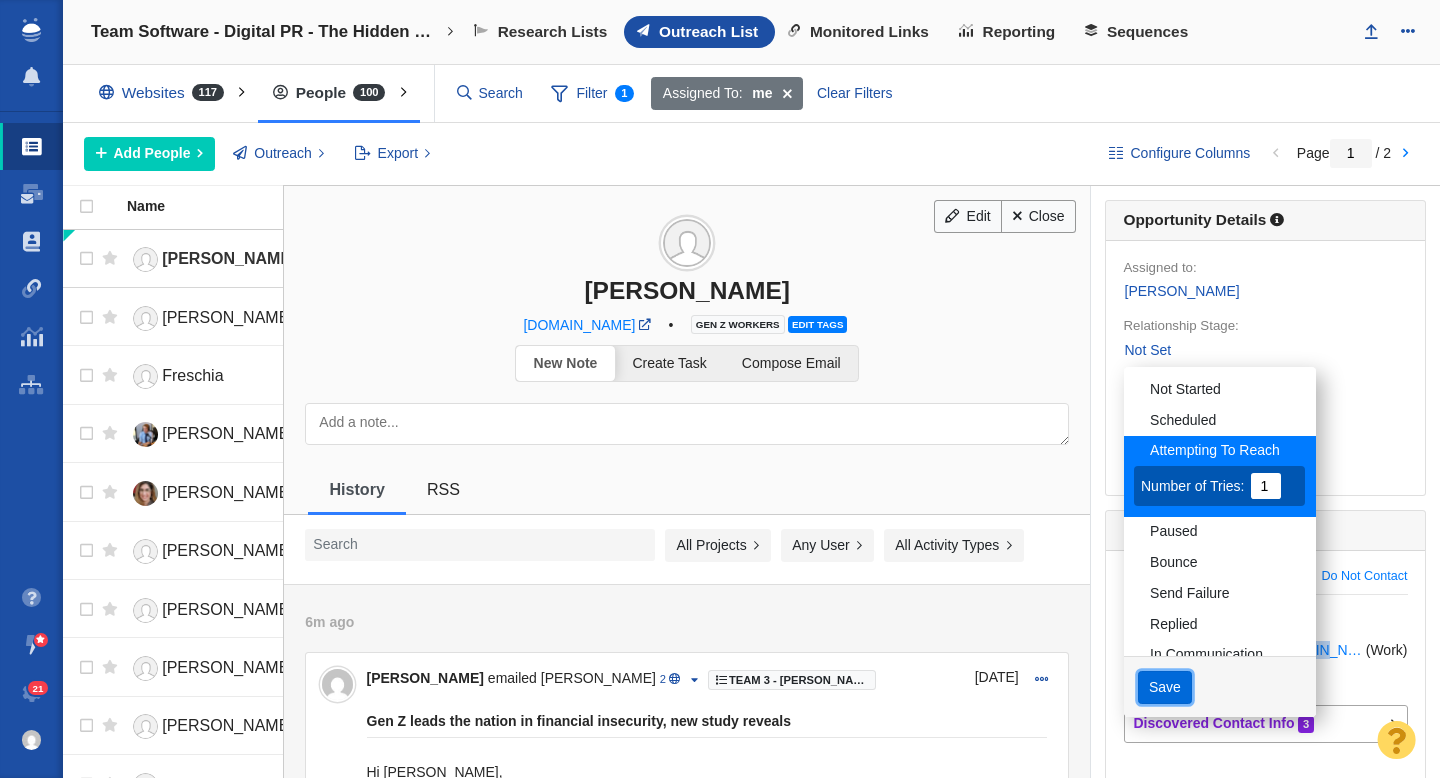 click on "Save" at bounding box center [1165, 688] 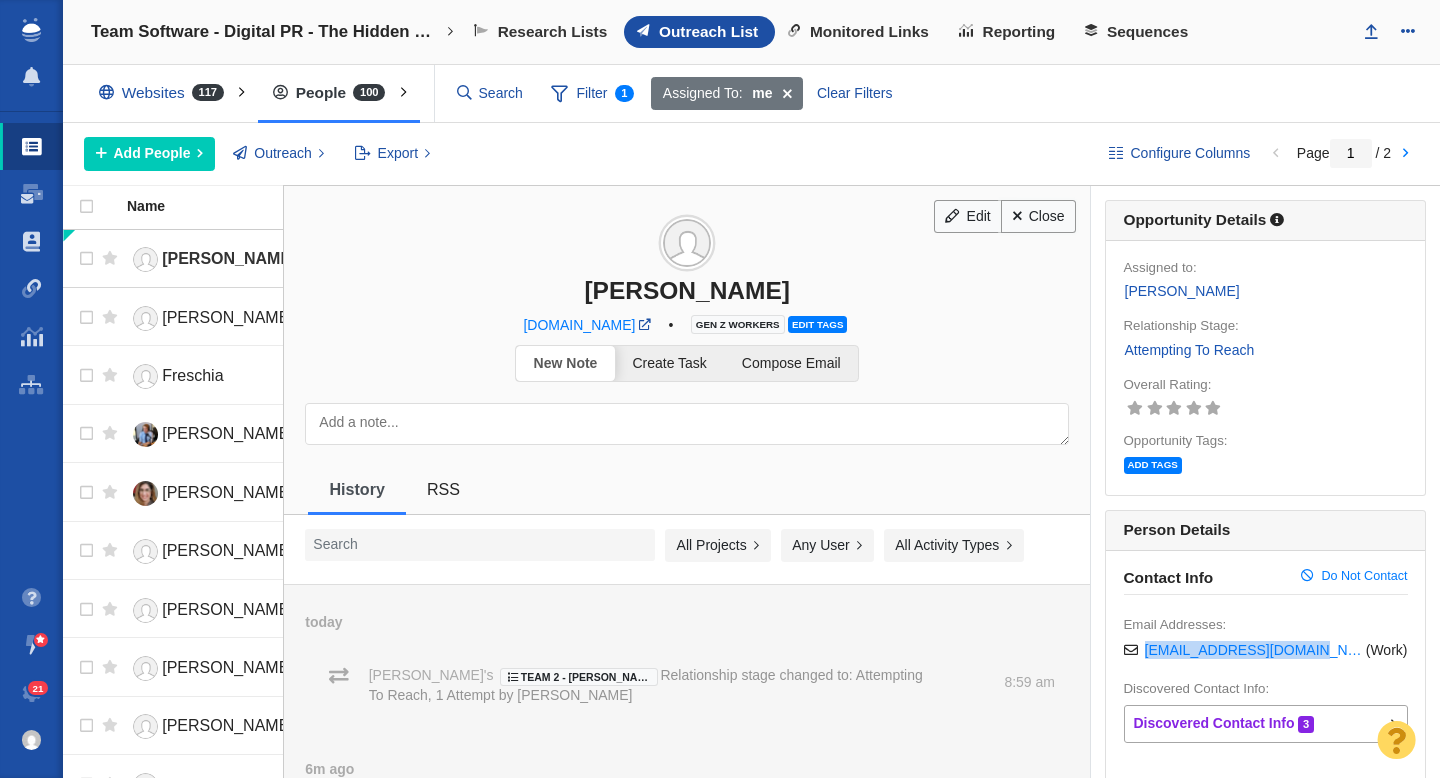 click on "Close" at bounding box center (1038, 217) 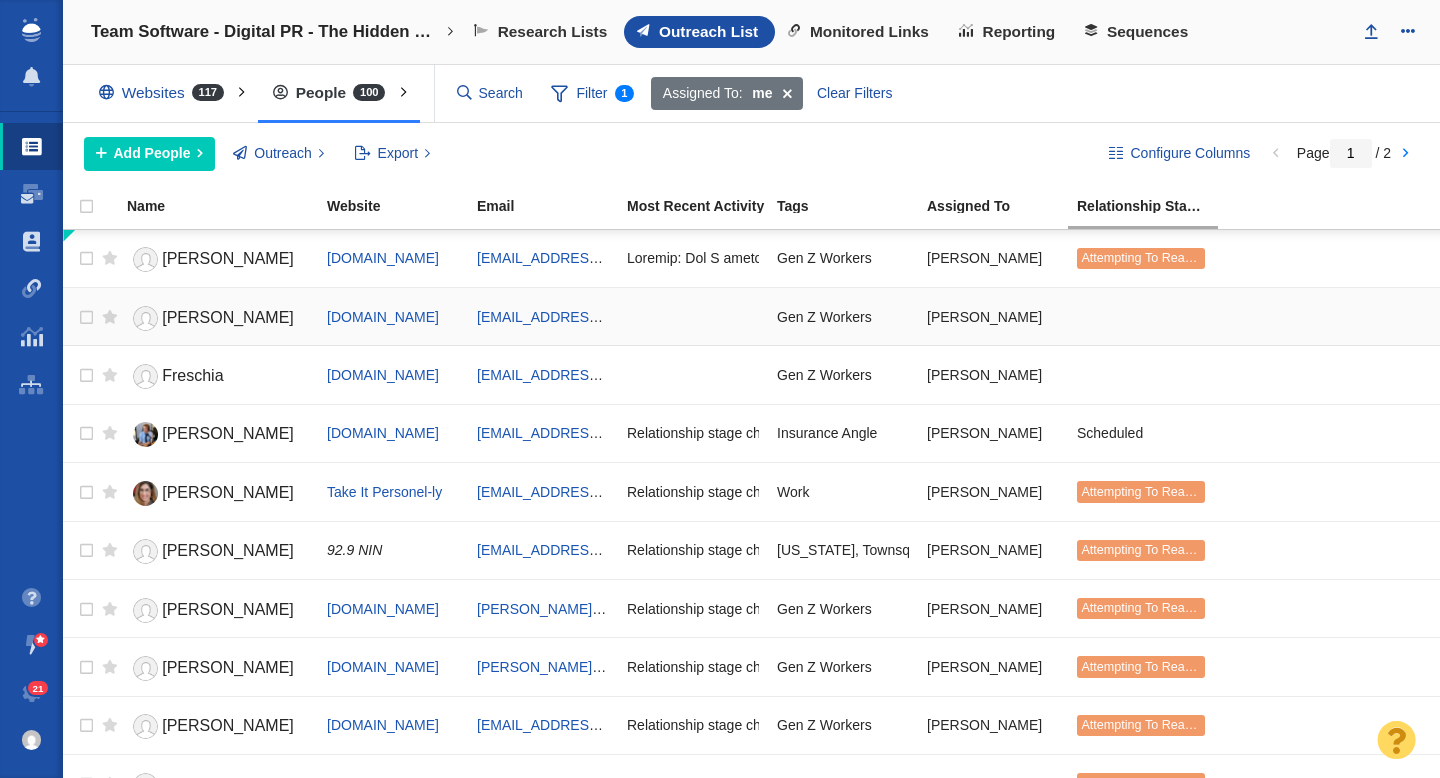 click on "[PERSON_NAME]" at bounding box center (218, 318) 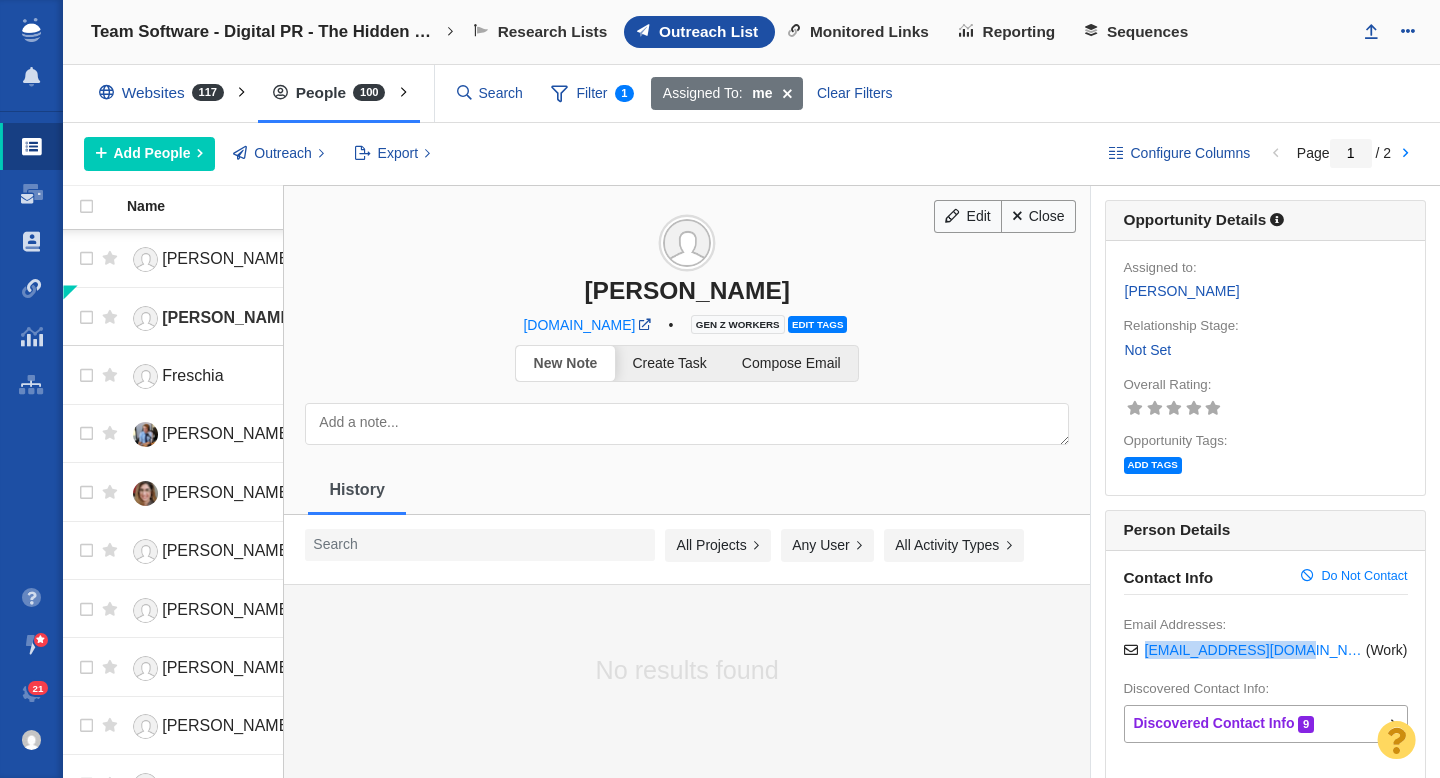 click on "Not Set" at bounding box center [1148, 350] 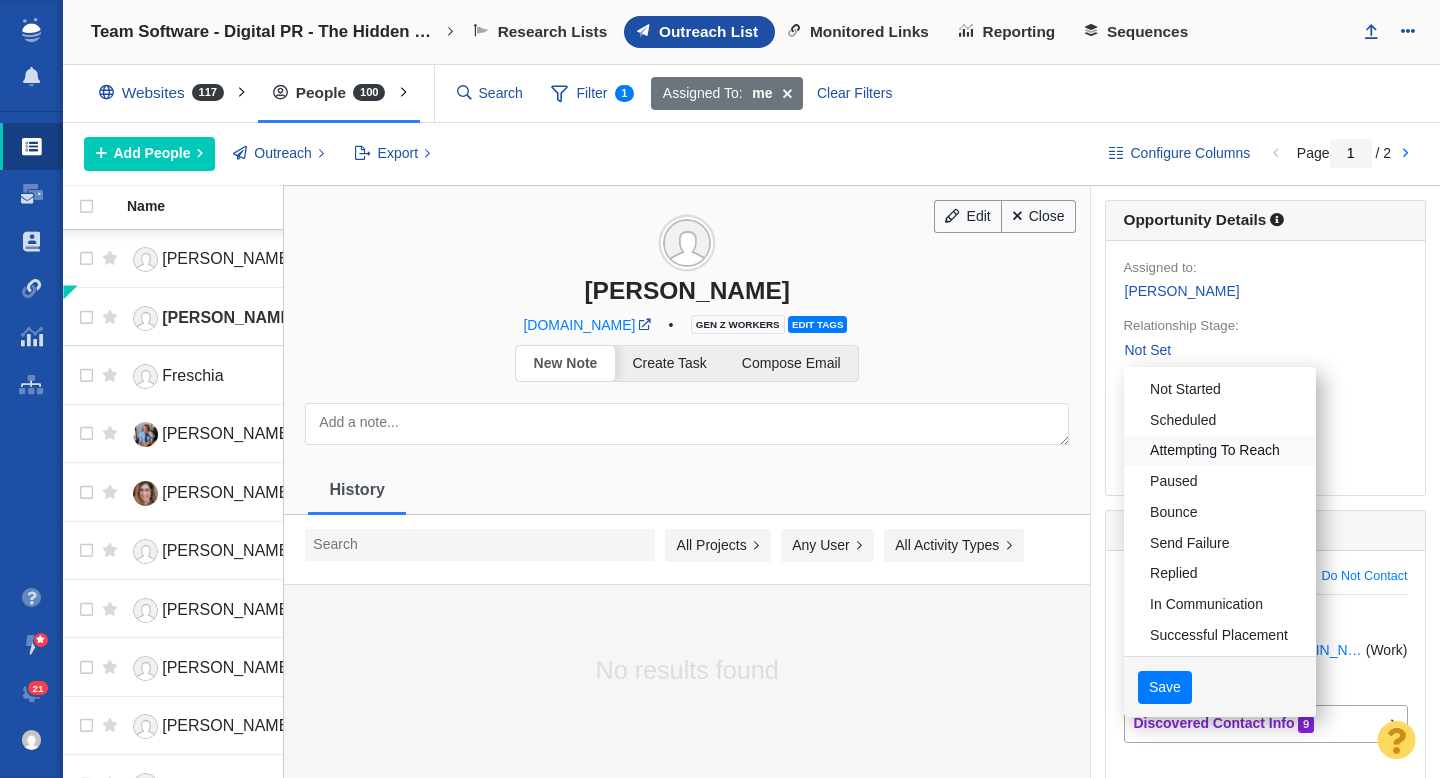 click on "Attempting To Reach" at bounding box center (1220, 451) 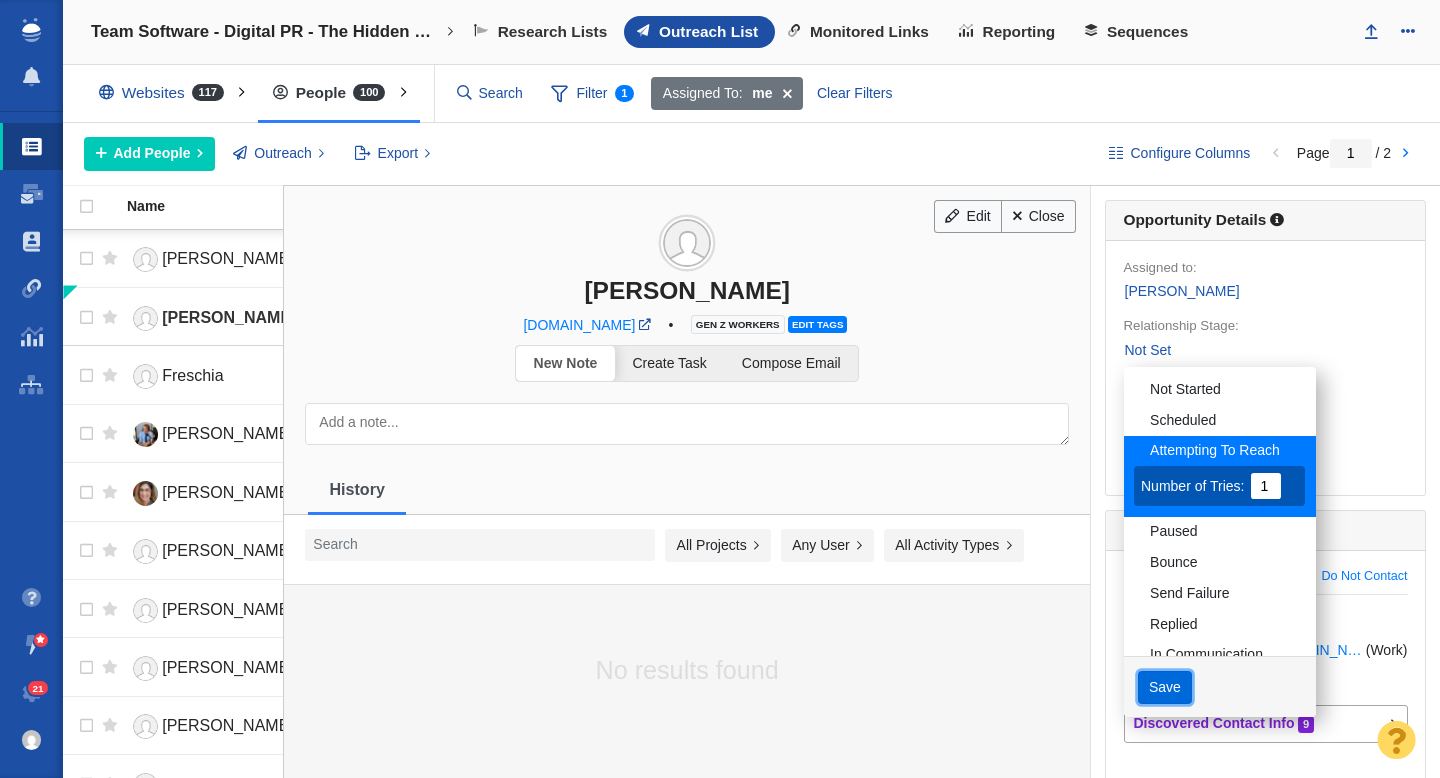 click on "Save" at bounding box center [1165, 688] 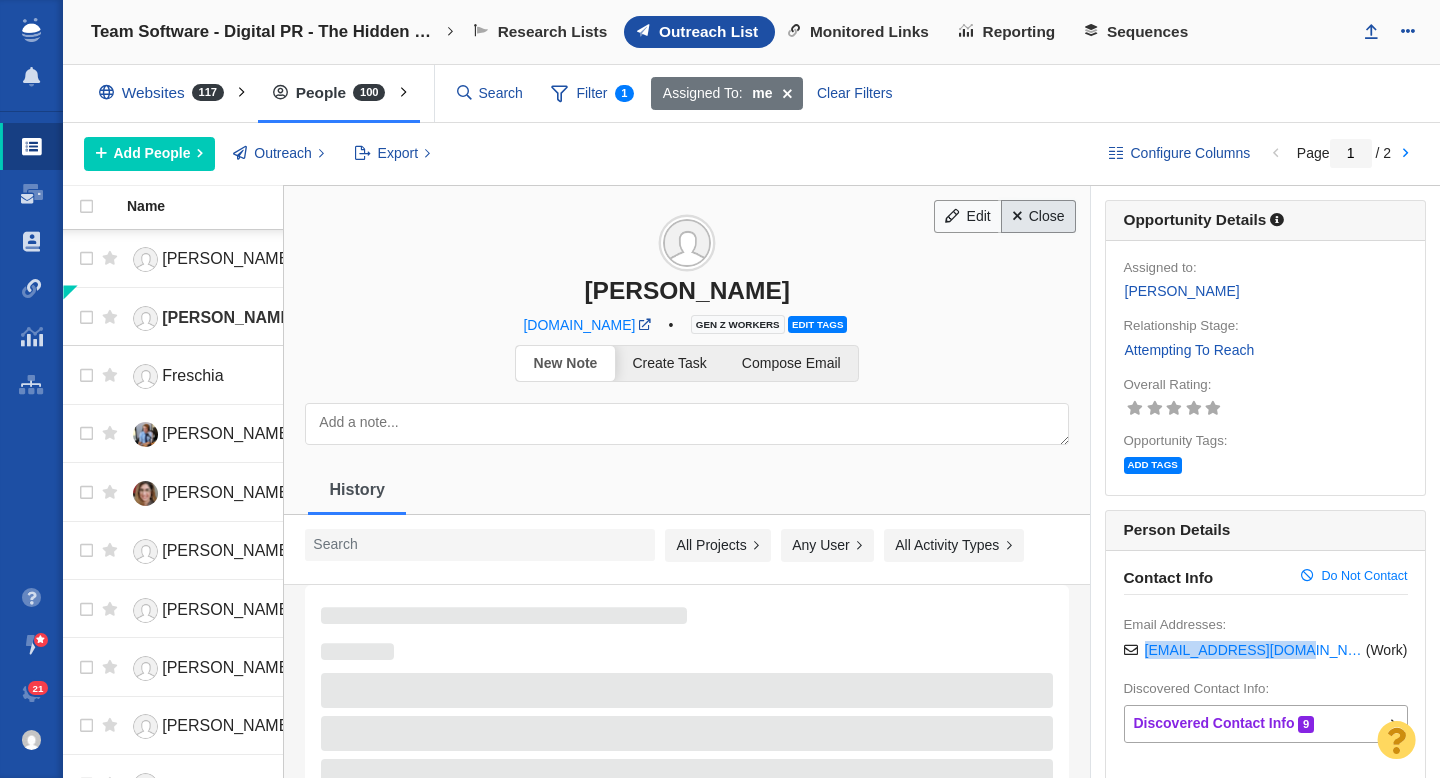 click on "Close" at bounding box center (1038, 217) 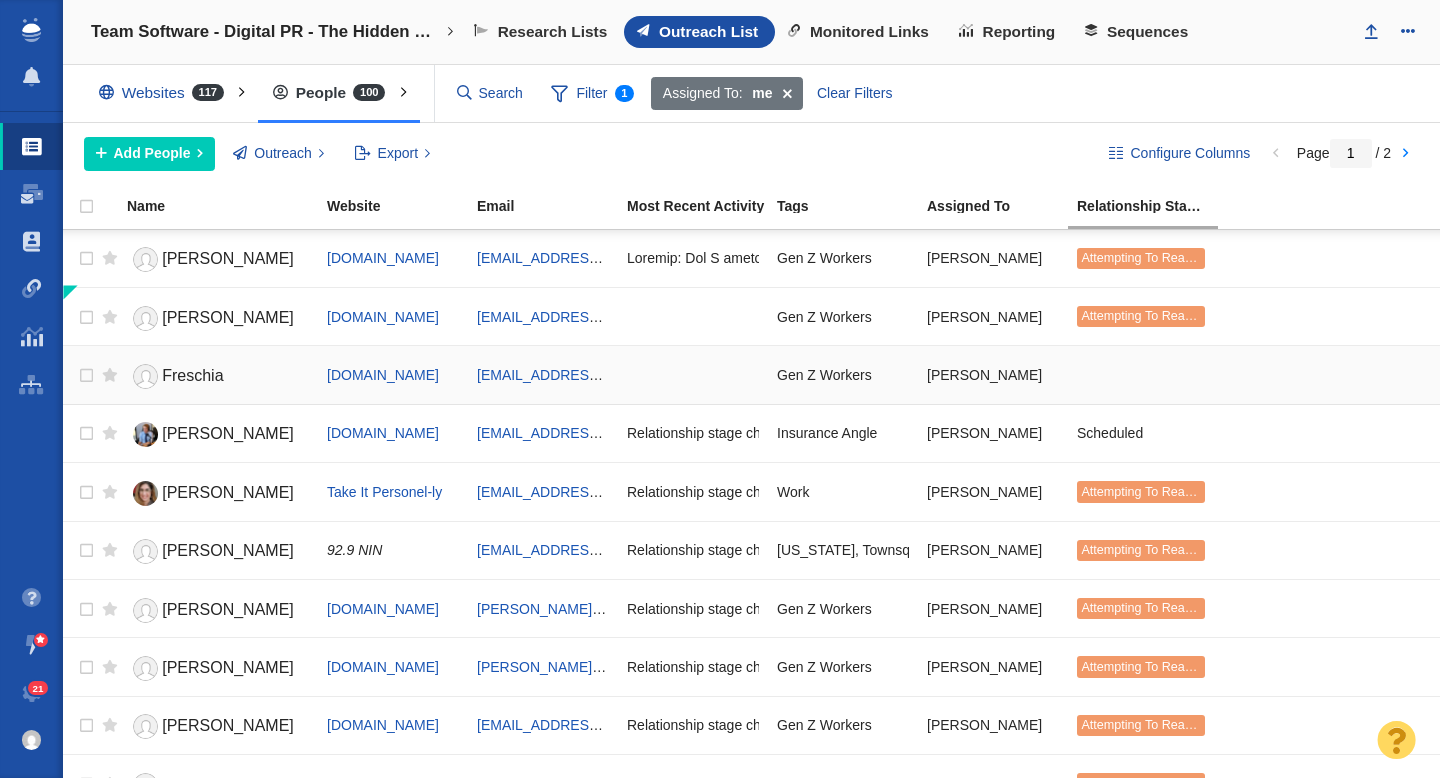 click on "Freschia" at bounding box center [192, 375] 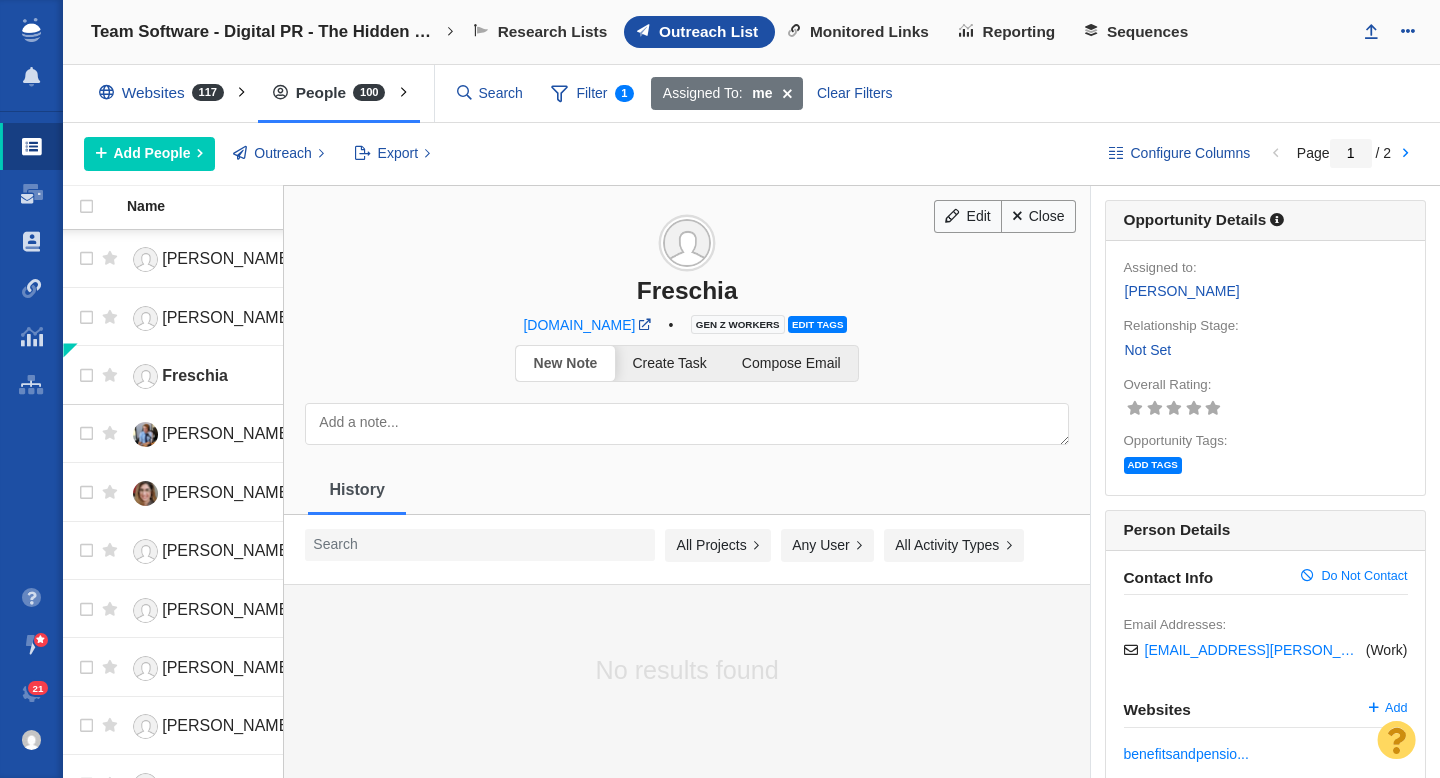 click on "Not Set" at bounding box center (1148, 350) 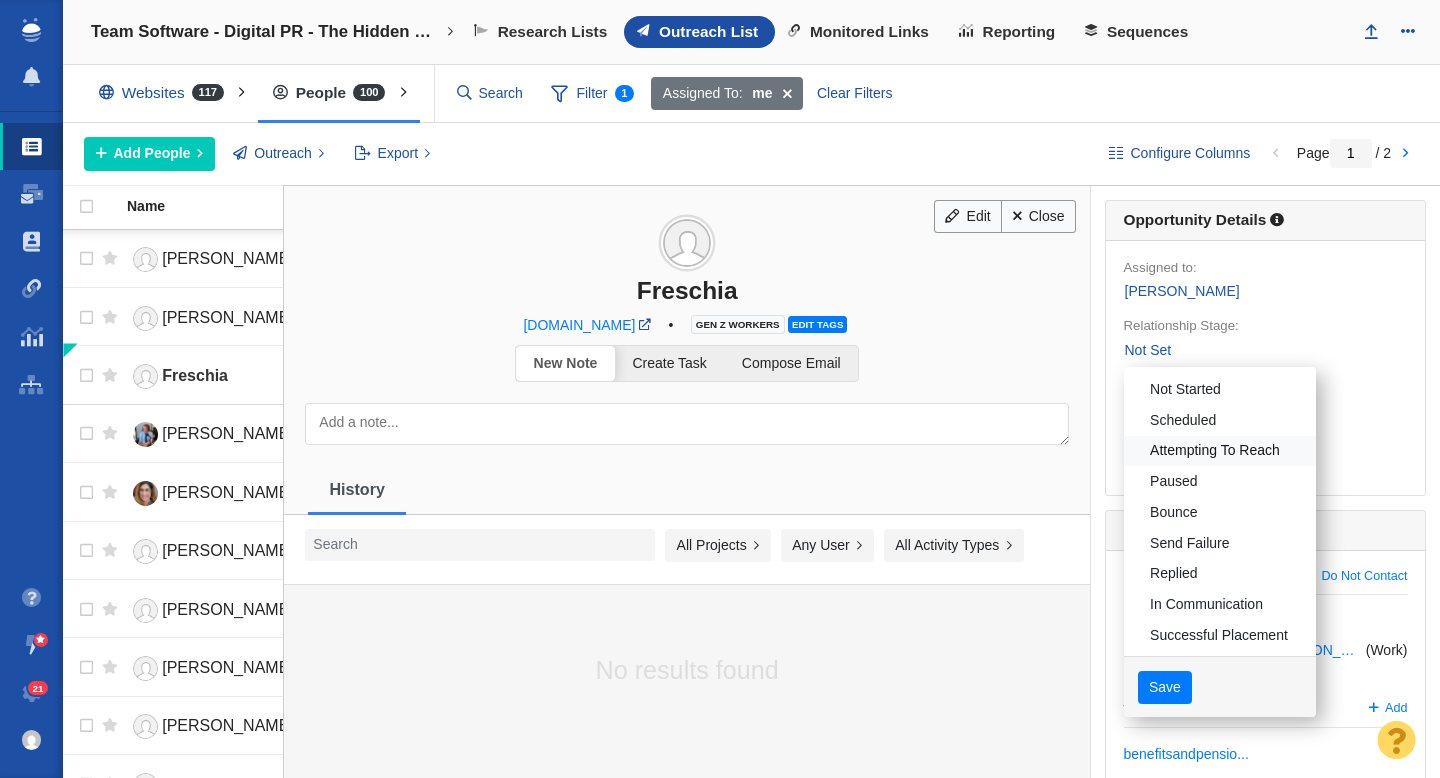 click on "Attempting To Reach" at bounding box center [1220, 451] 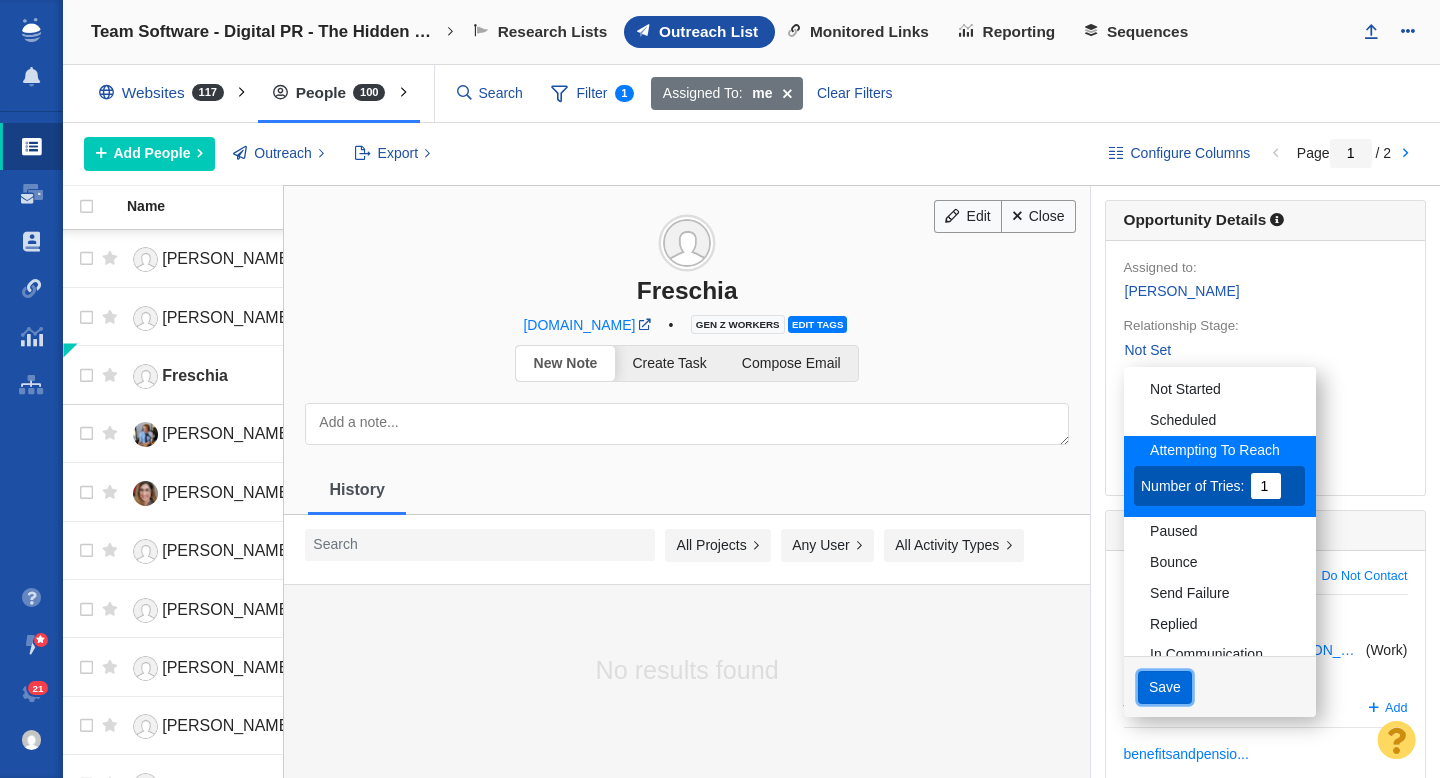 click on "Save" at bounding box center [1165, 688] 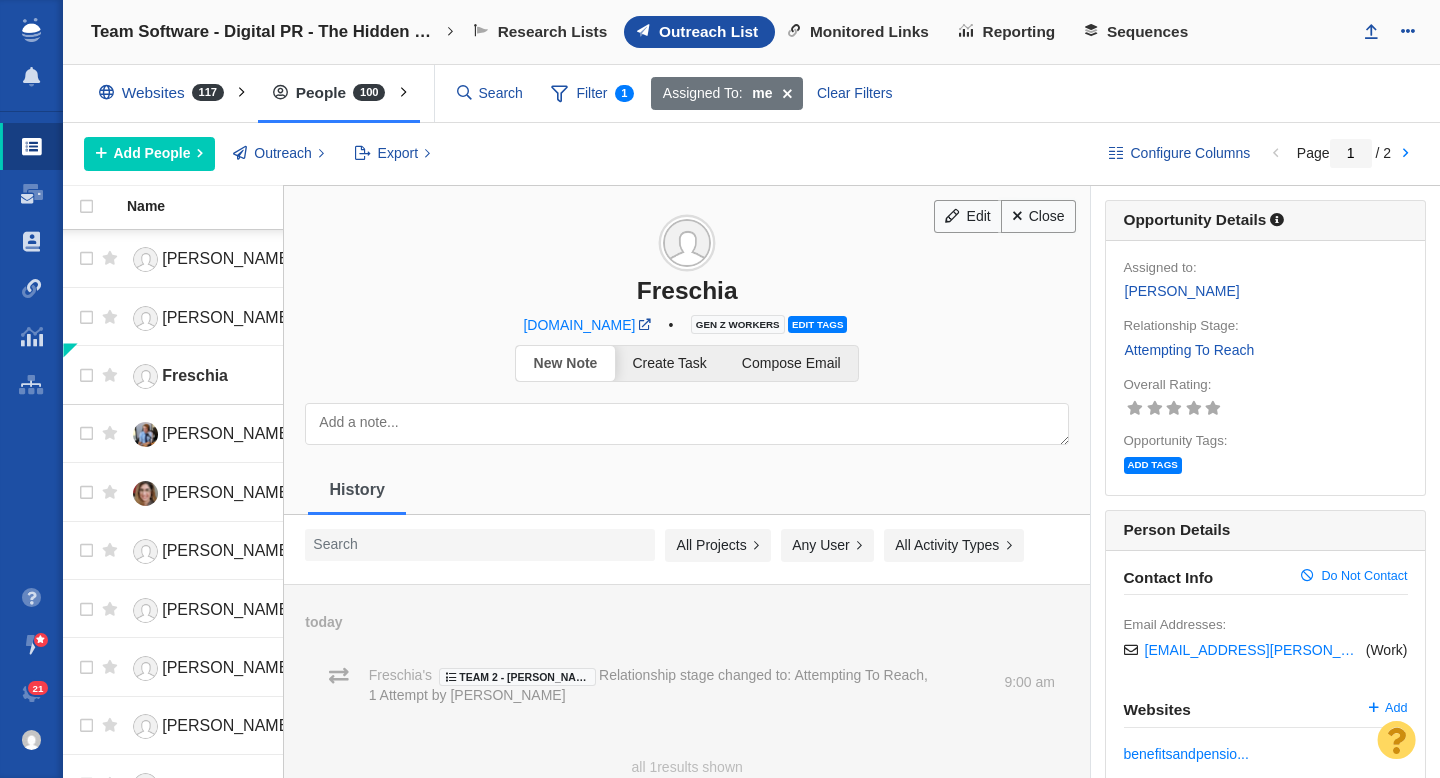 click on "Close" at bounding box center (1038, 217) 